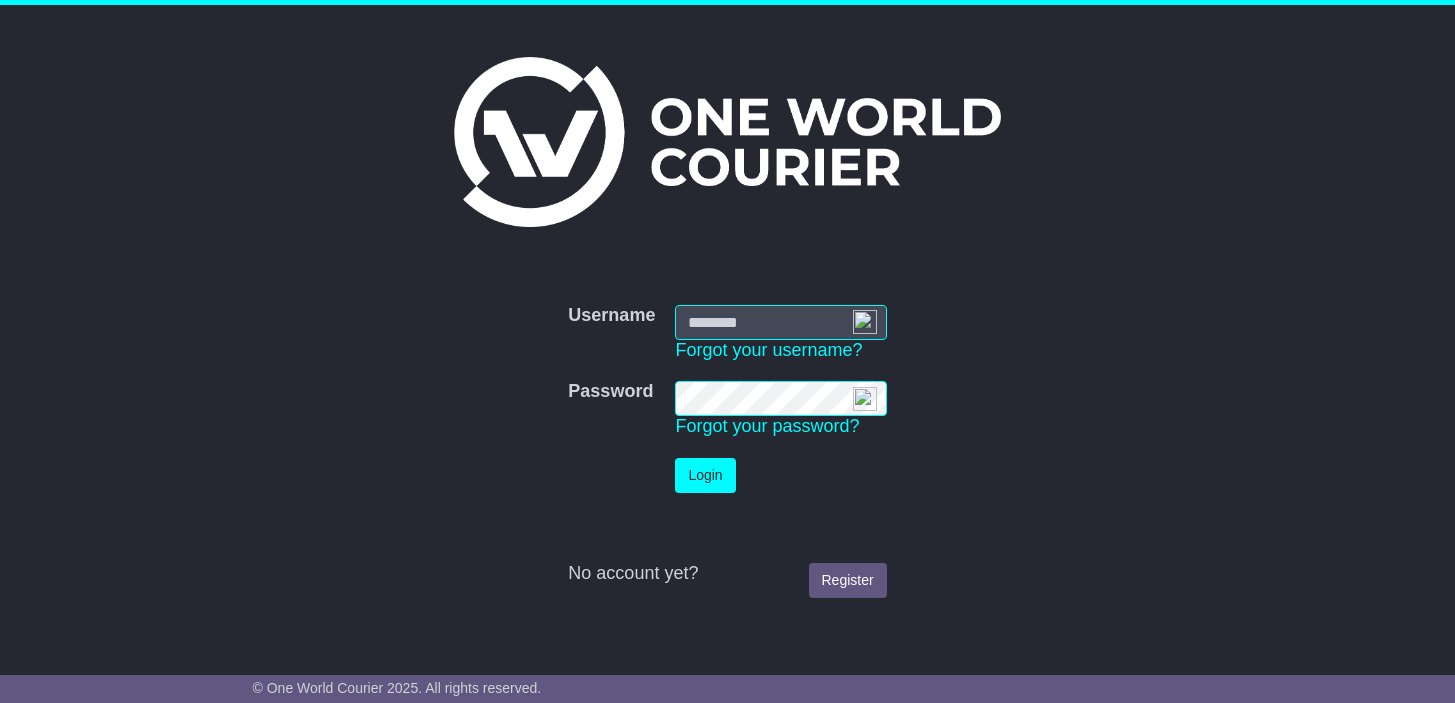 scroll, scrollTop: 0, scrollLeft: 0, axis: both 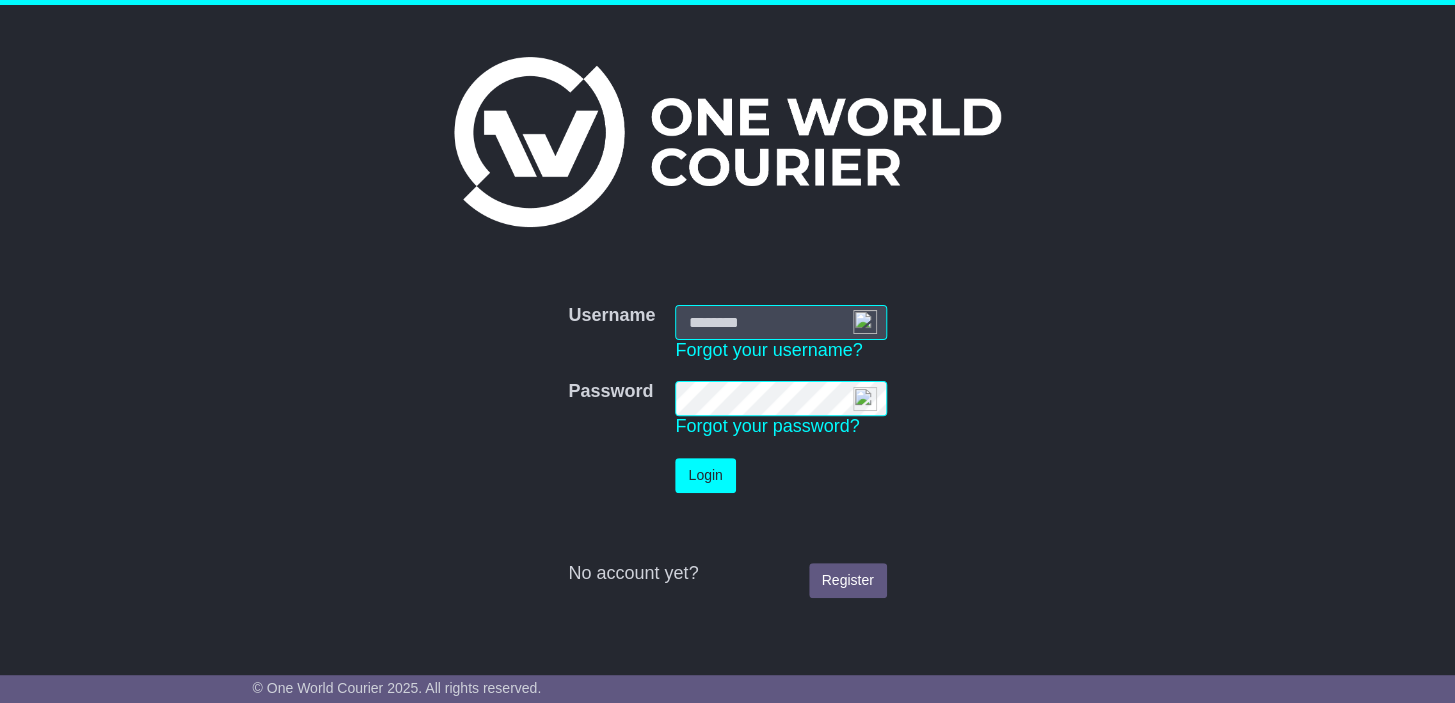 type on "**********" 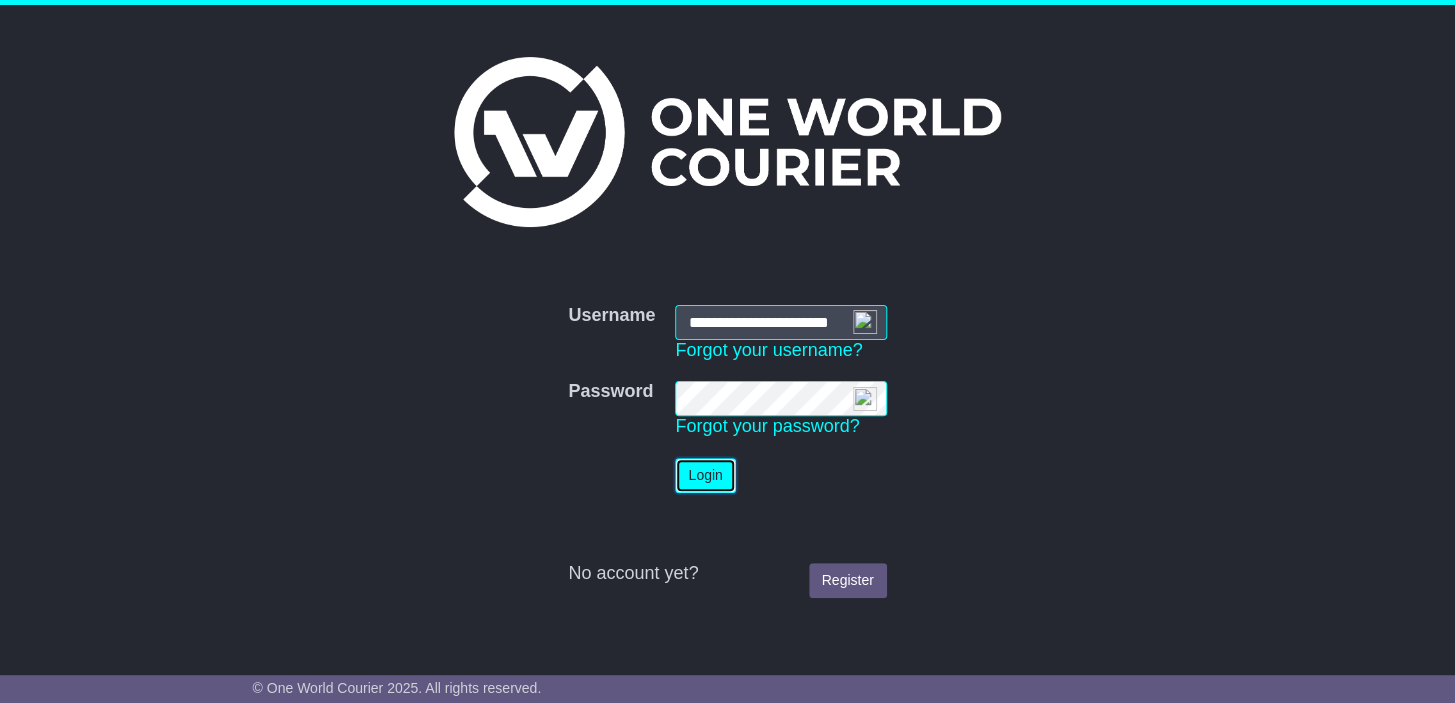 click on "Login" at bounding box center [705, 475] 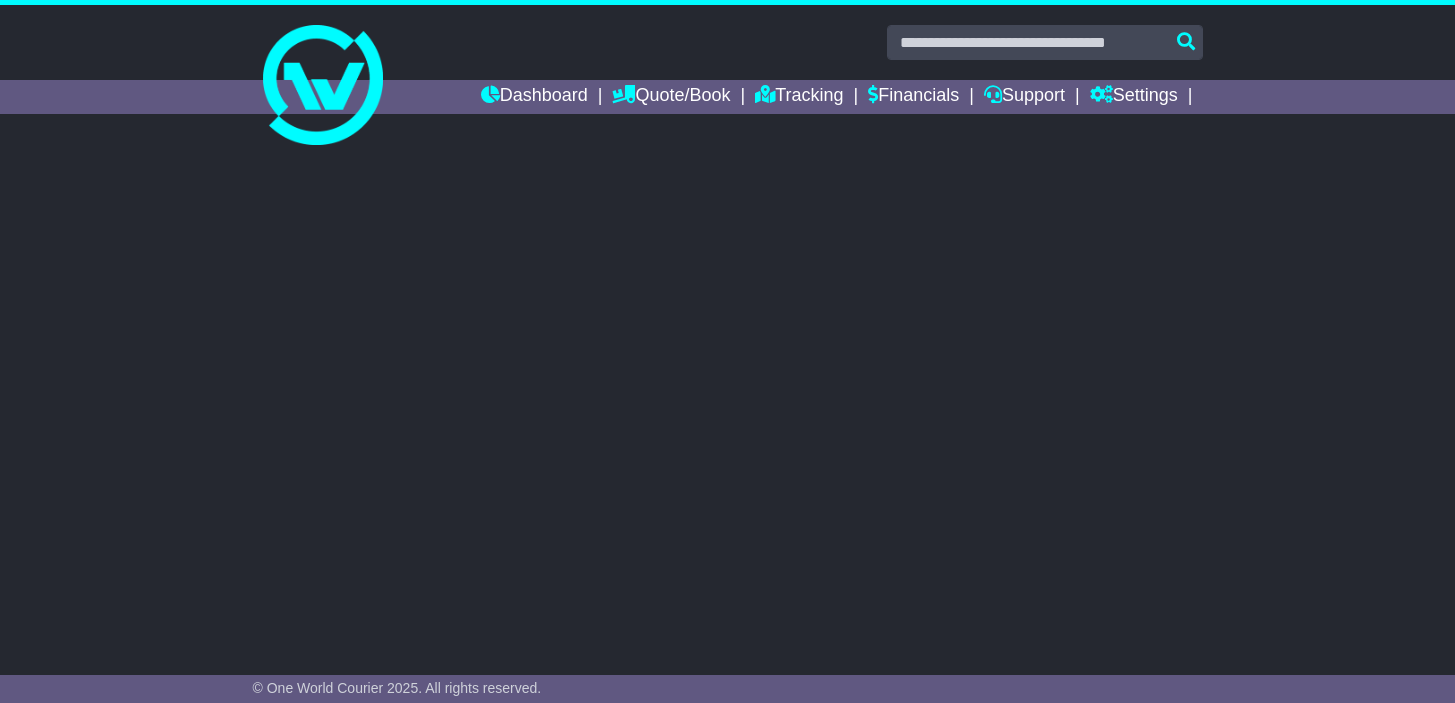 scroll, scrollTop: 0, scrollLeft: 0, axis: both 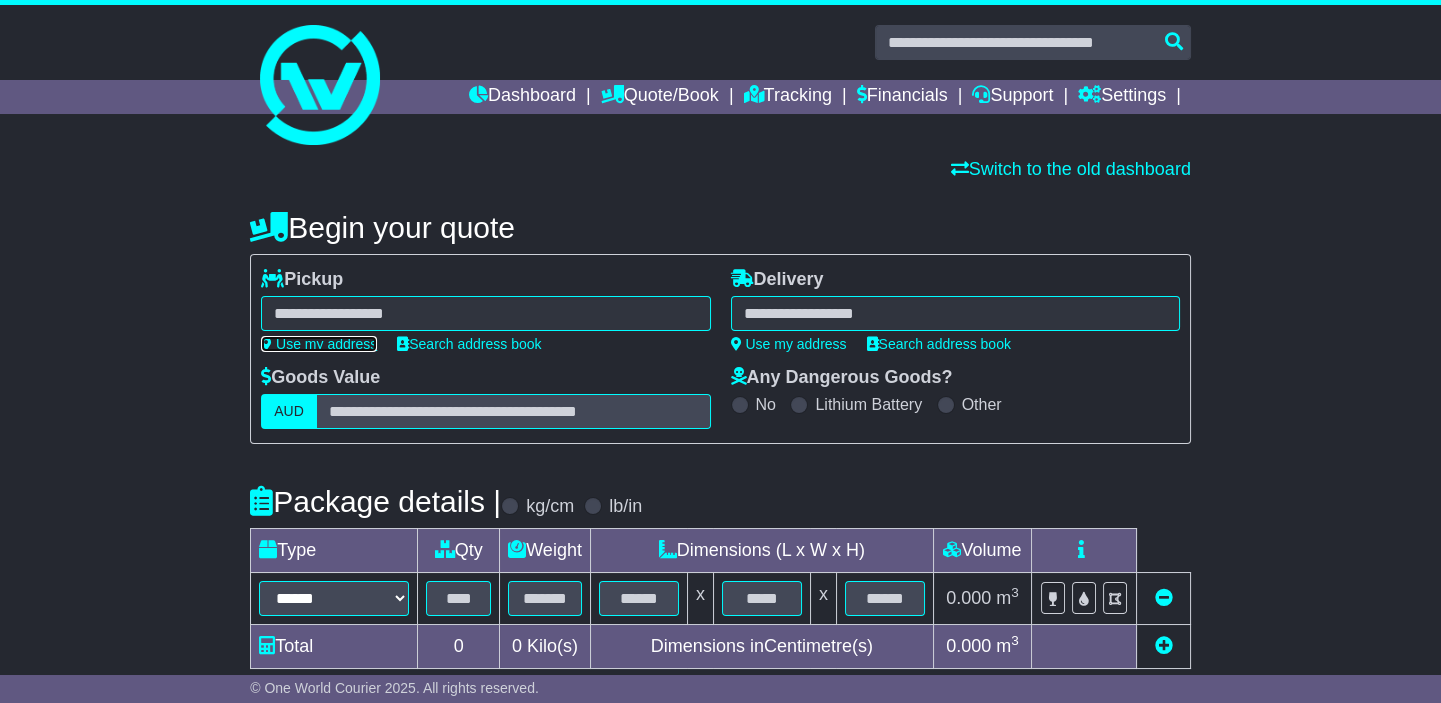 drag, startPoint x: 299, startPoint y: 345, endPoint x: 590, endPoint y: 328, distance: 291.49615 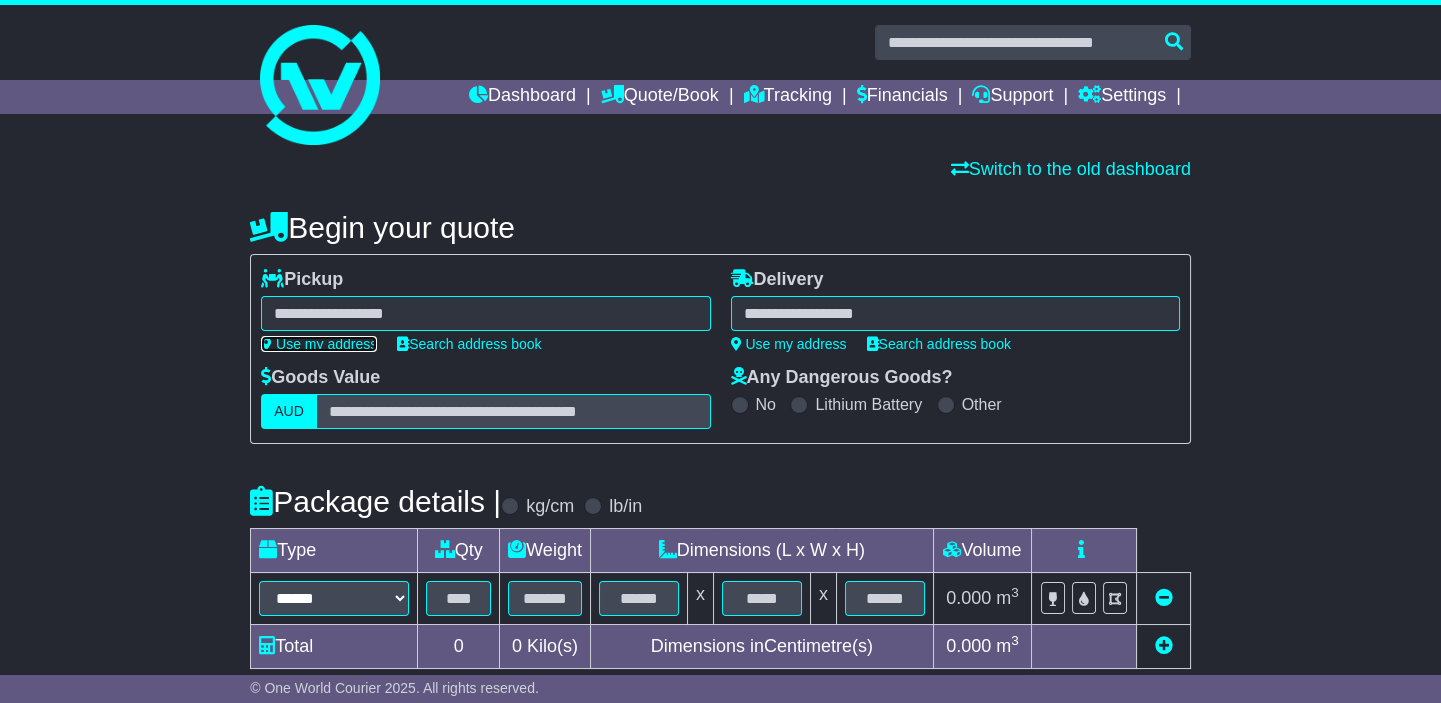 click on "Use my address" at bounding box center [319, 344] 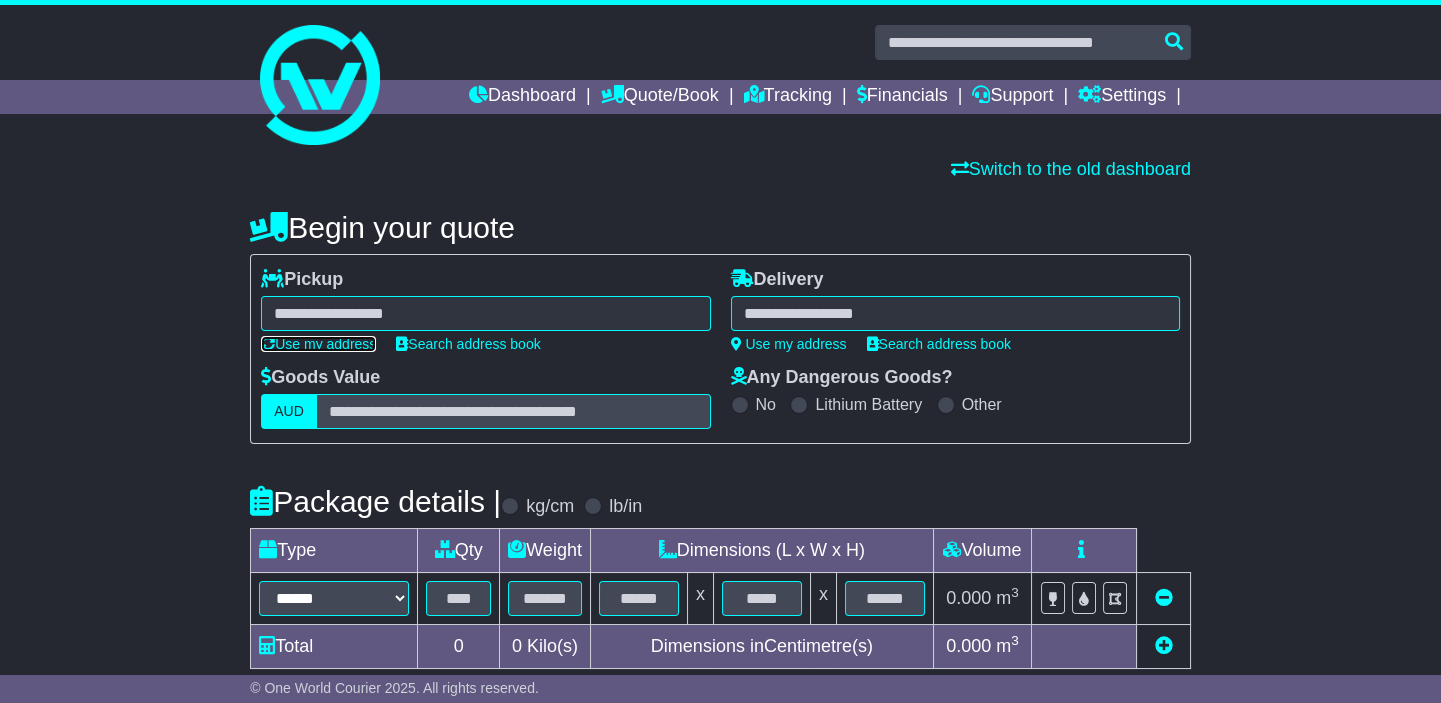 type on "**********" 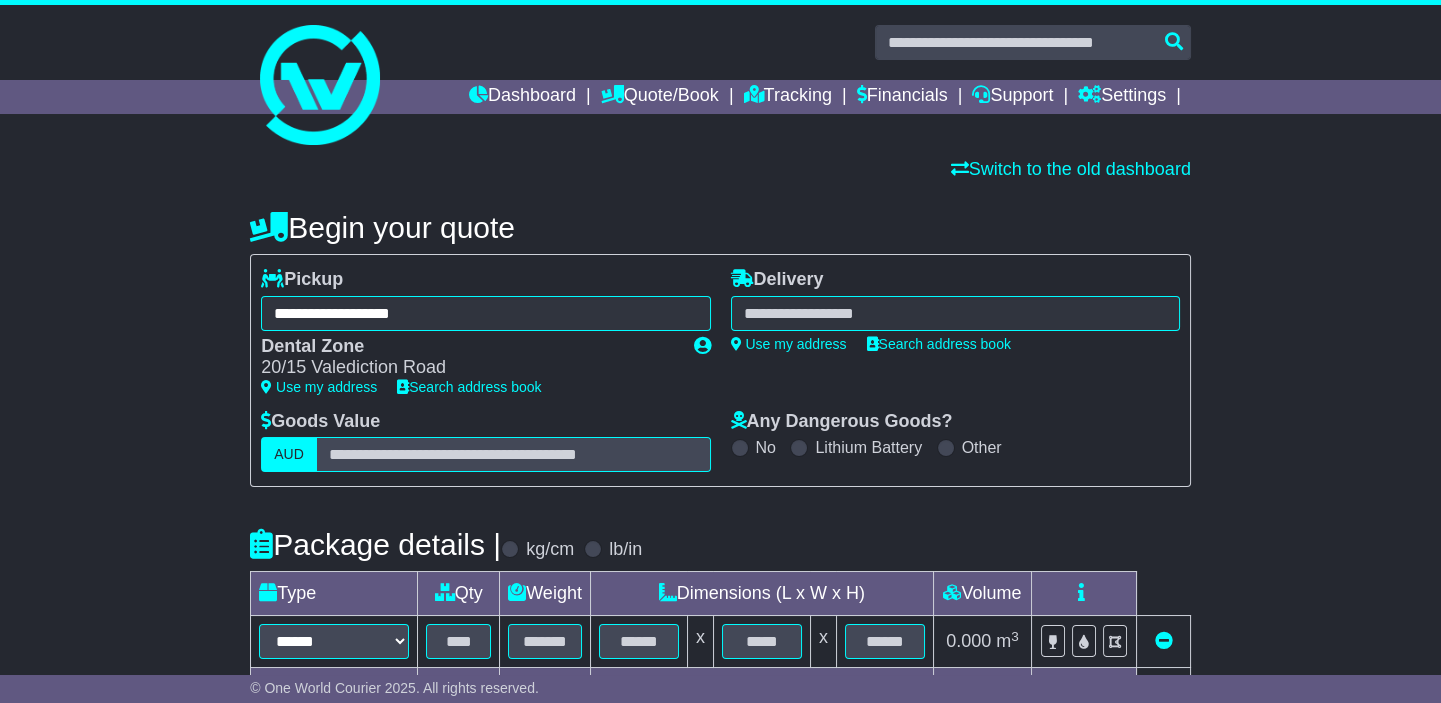 click at bounding box center [955, 313] 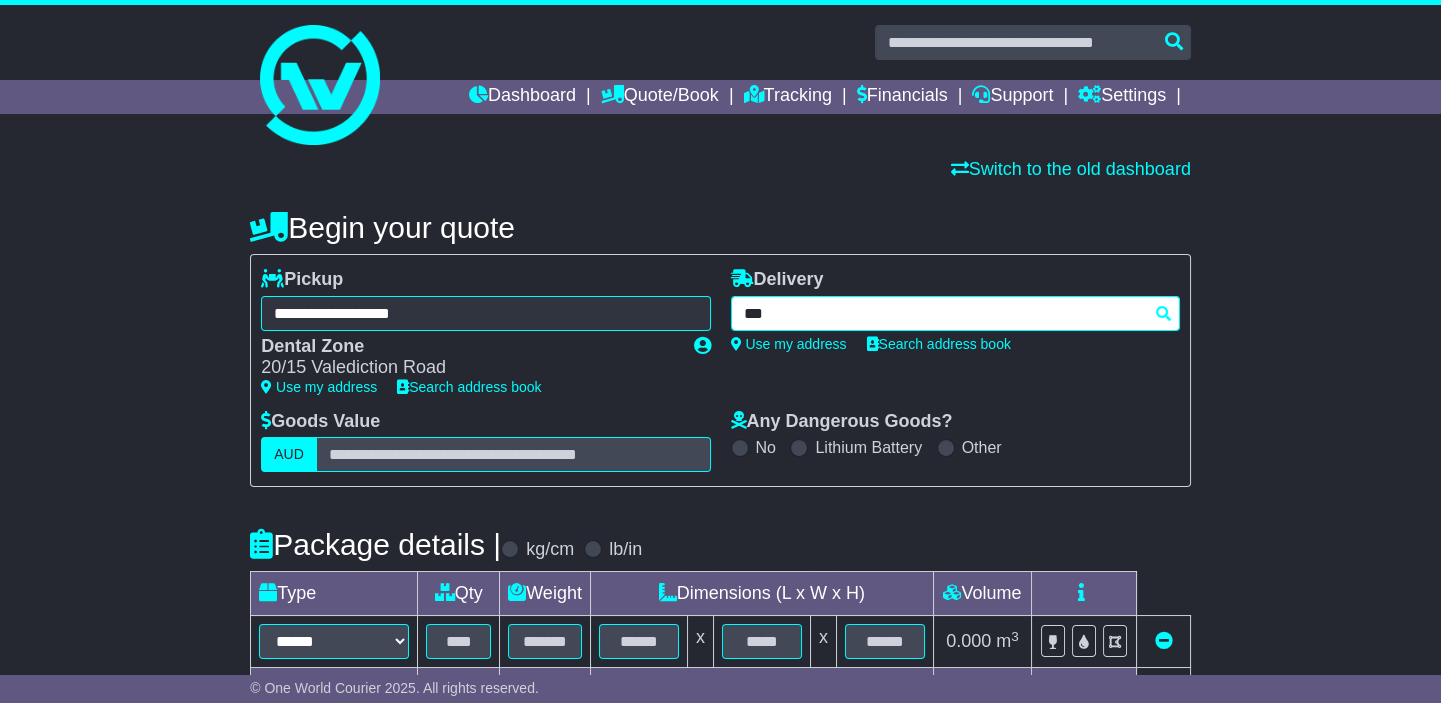 type on "****" 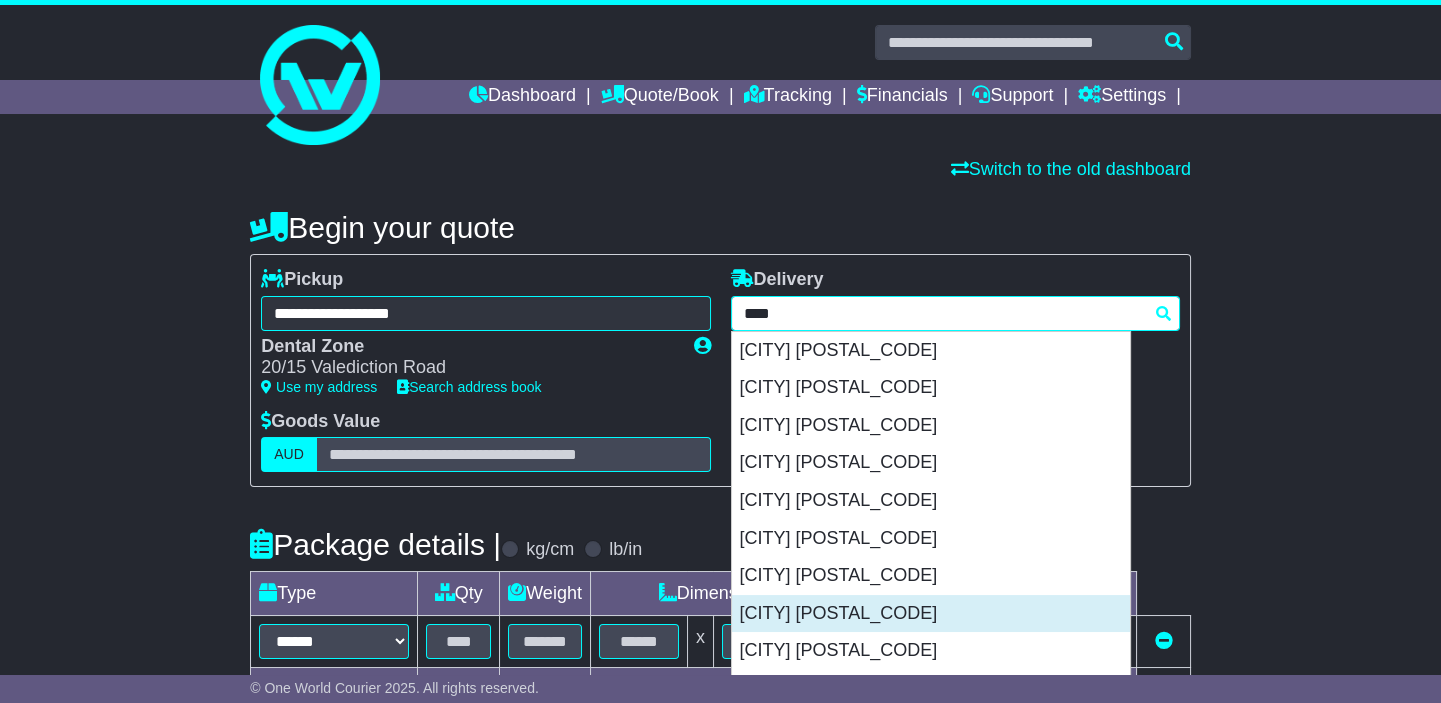 scroll, scrollTop: 90, scrollLeft: 0, axis: vertical 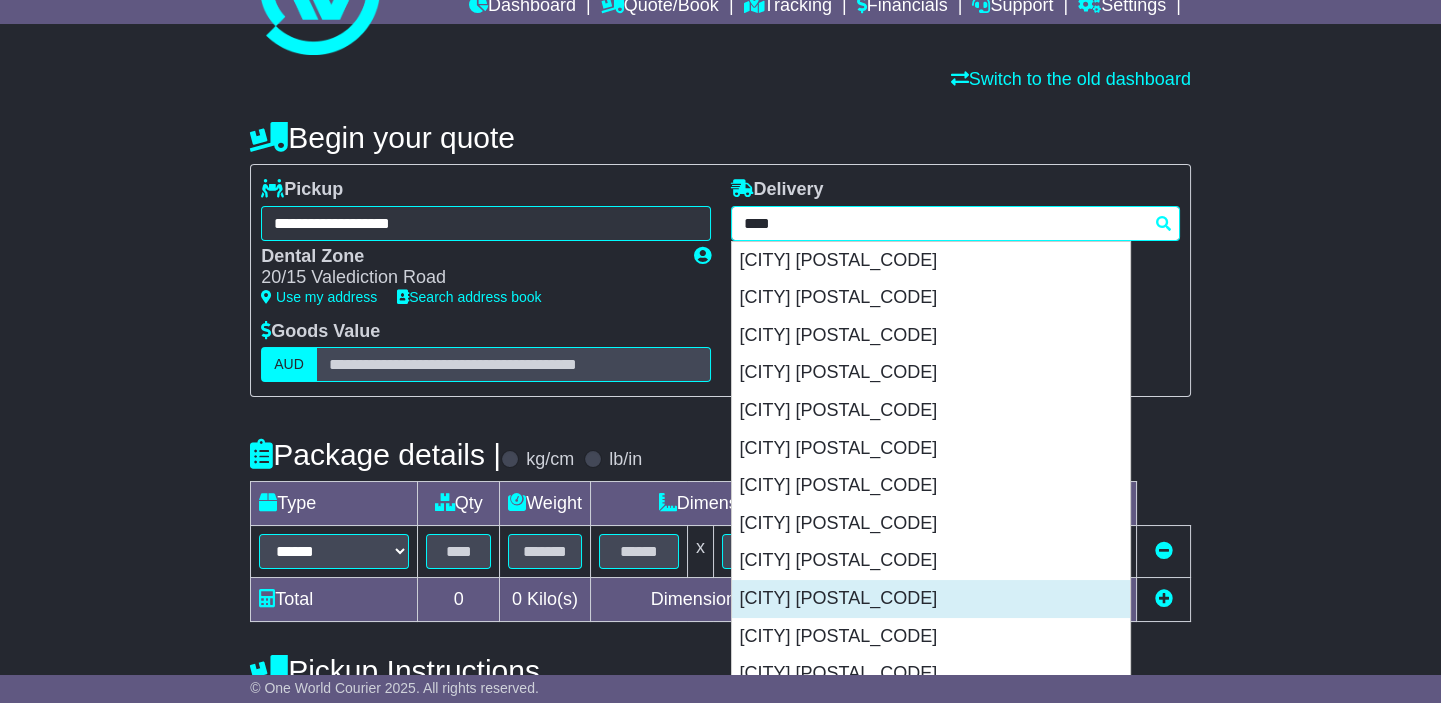 click on "WOLLONGONG 2500" at bounding box center (931, 599) 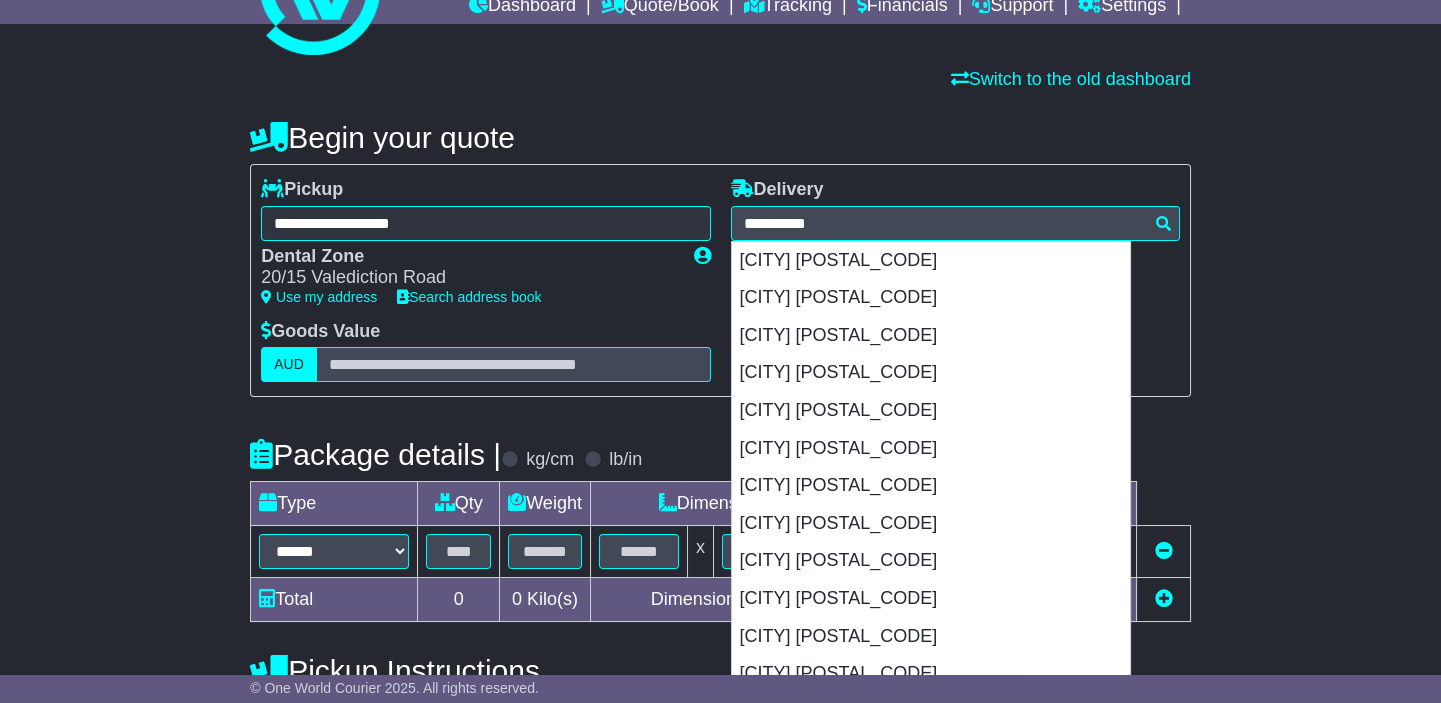 type on "**********" 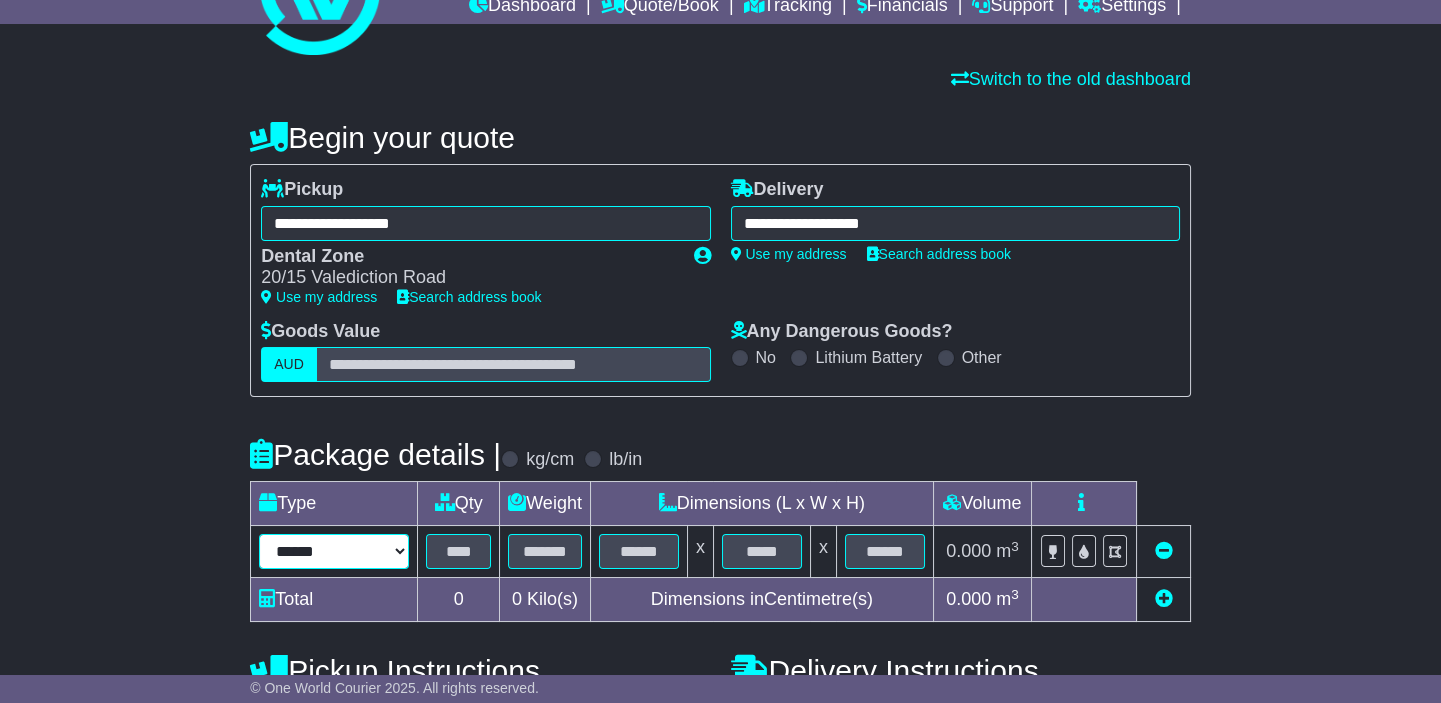 click on "****** ****** *** ******** ***** **** **** ****** *** *******" at bounding box center [334, 551] 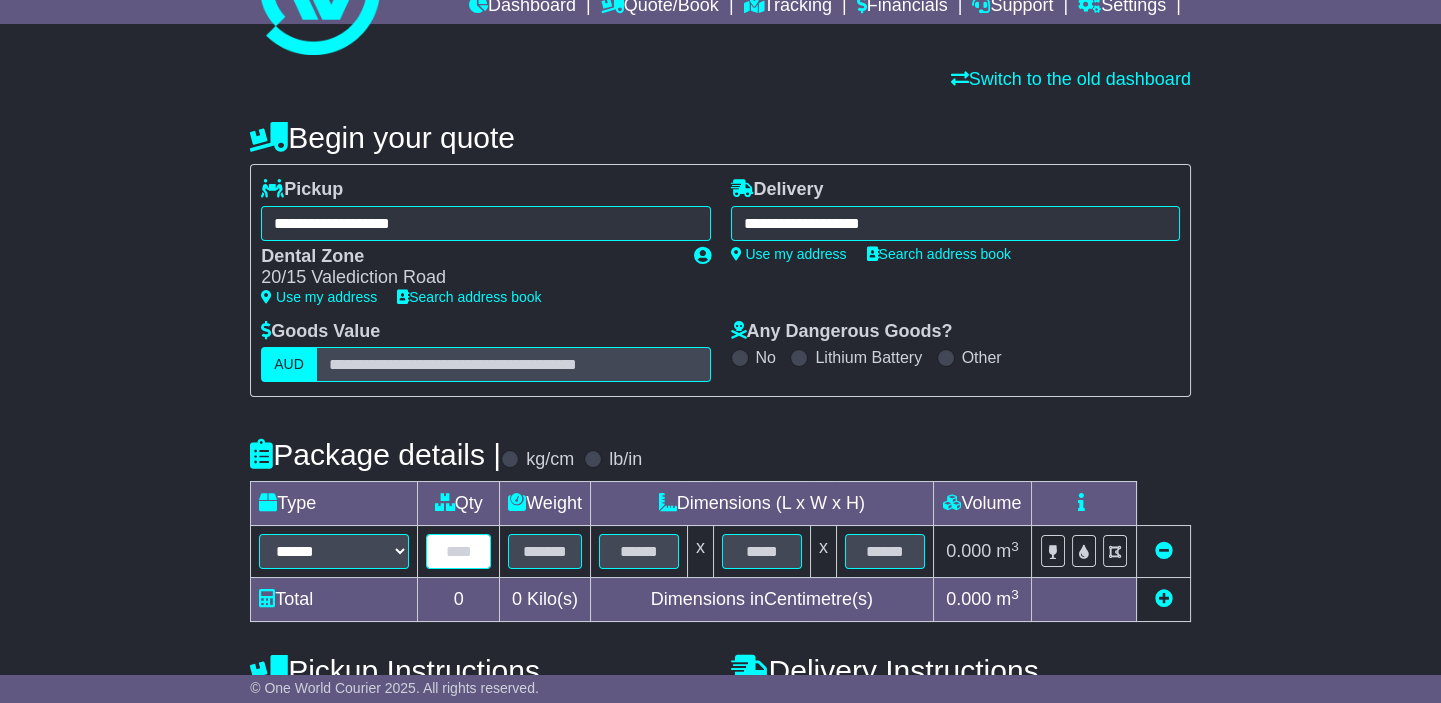 click at bounding box center [458, 551] 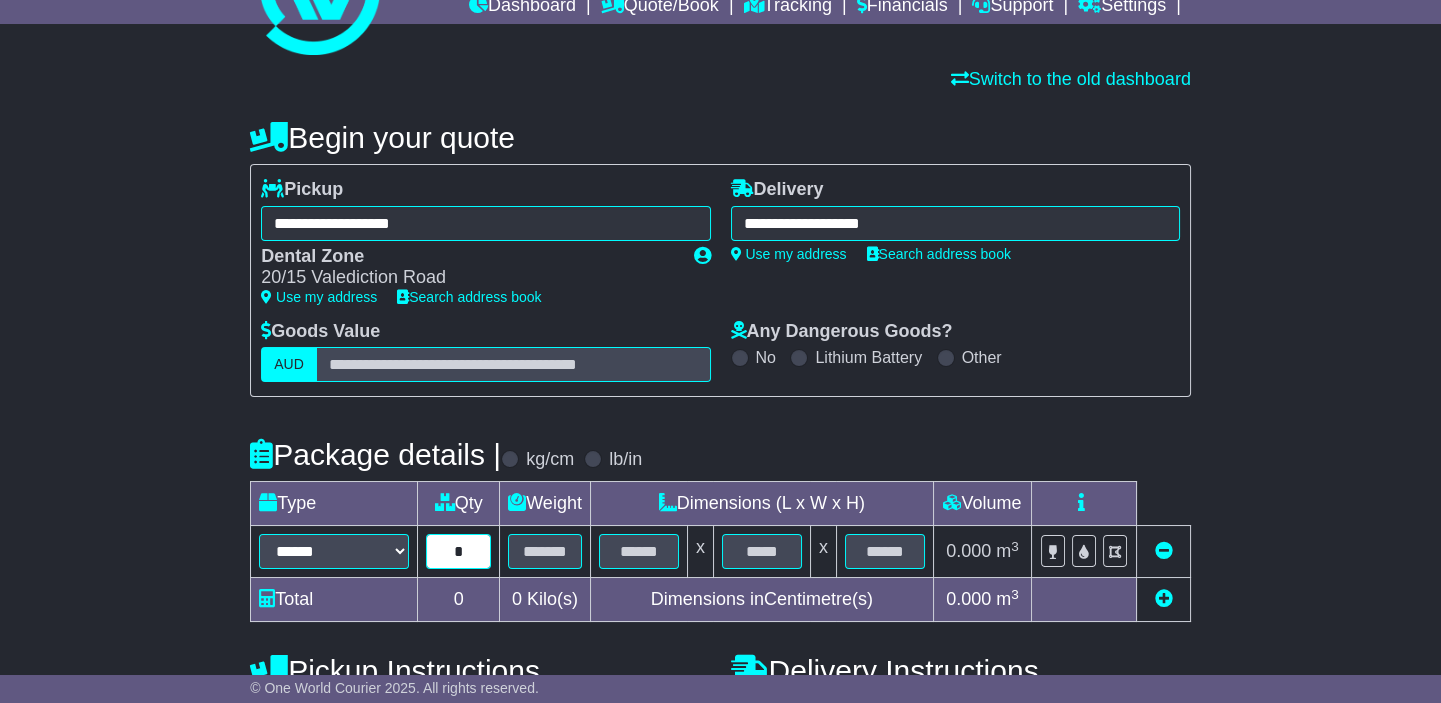 type on "*" 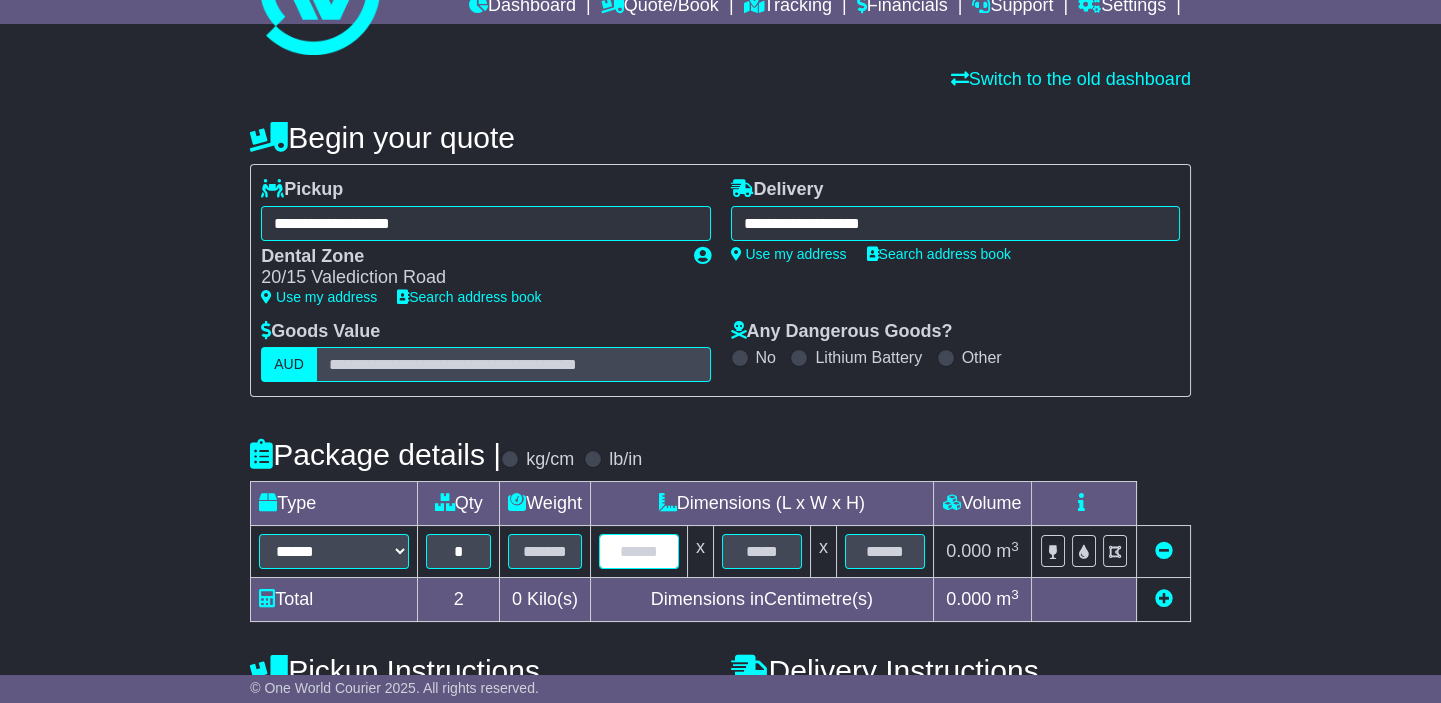 click at bounding box center [639, 551] 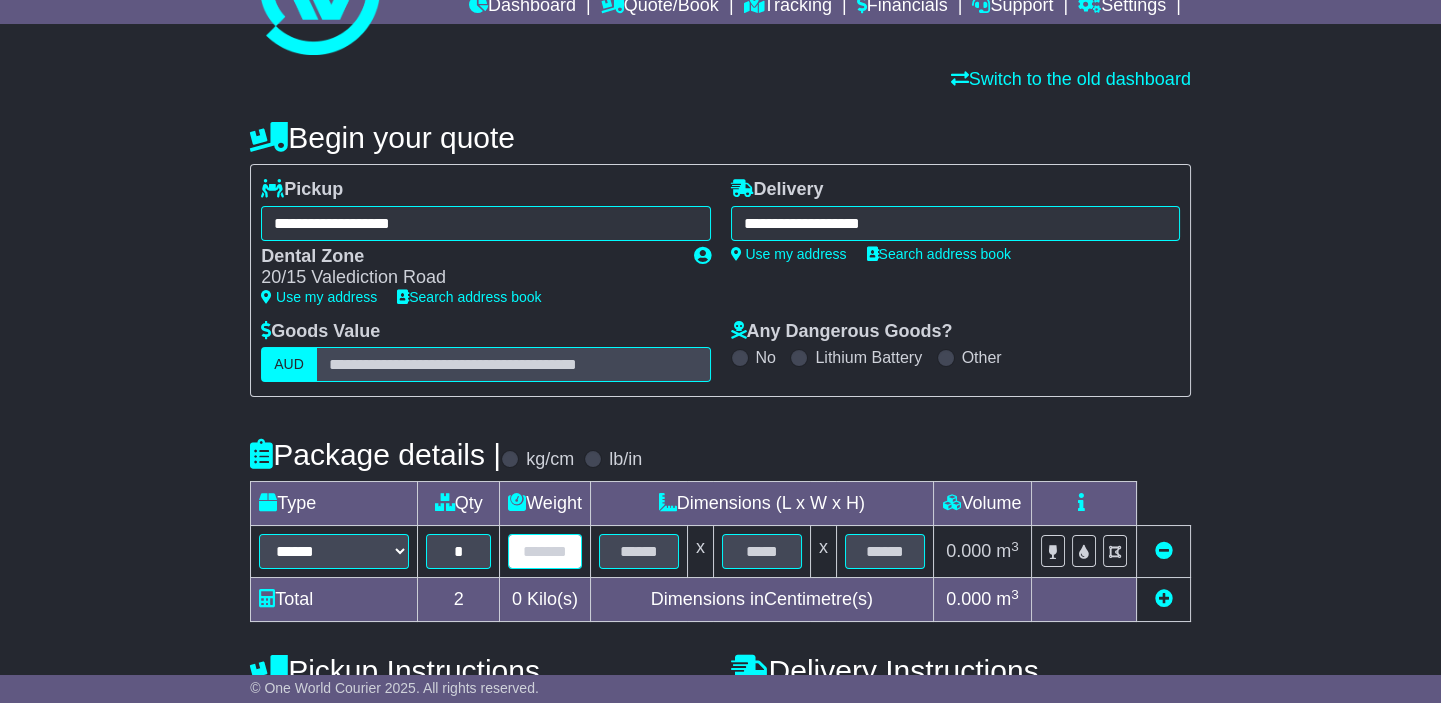 click at bounding box center (545, 551) 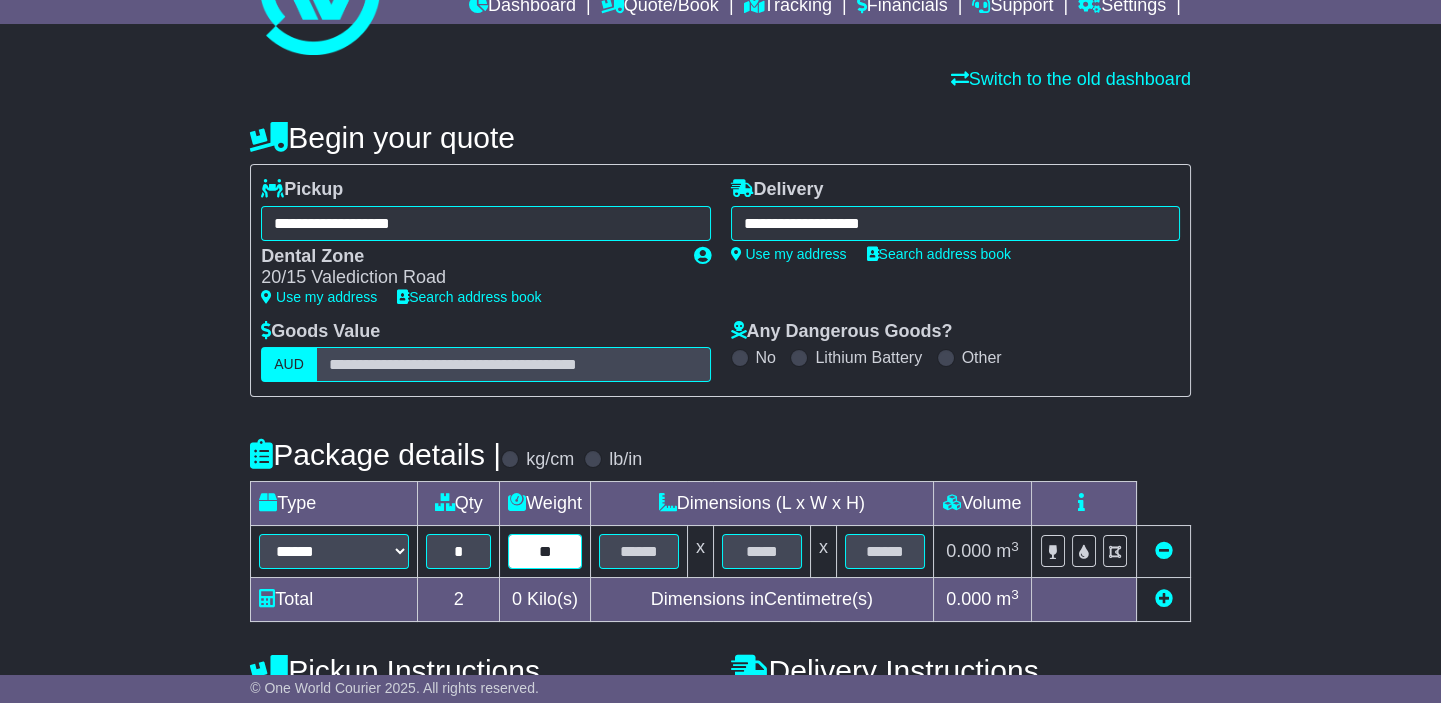 type on "**" 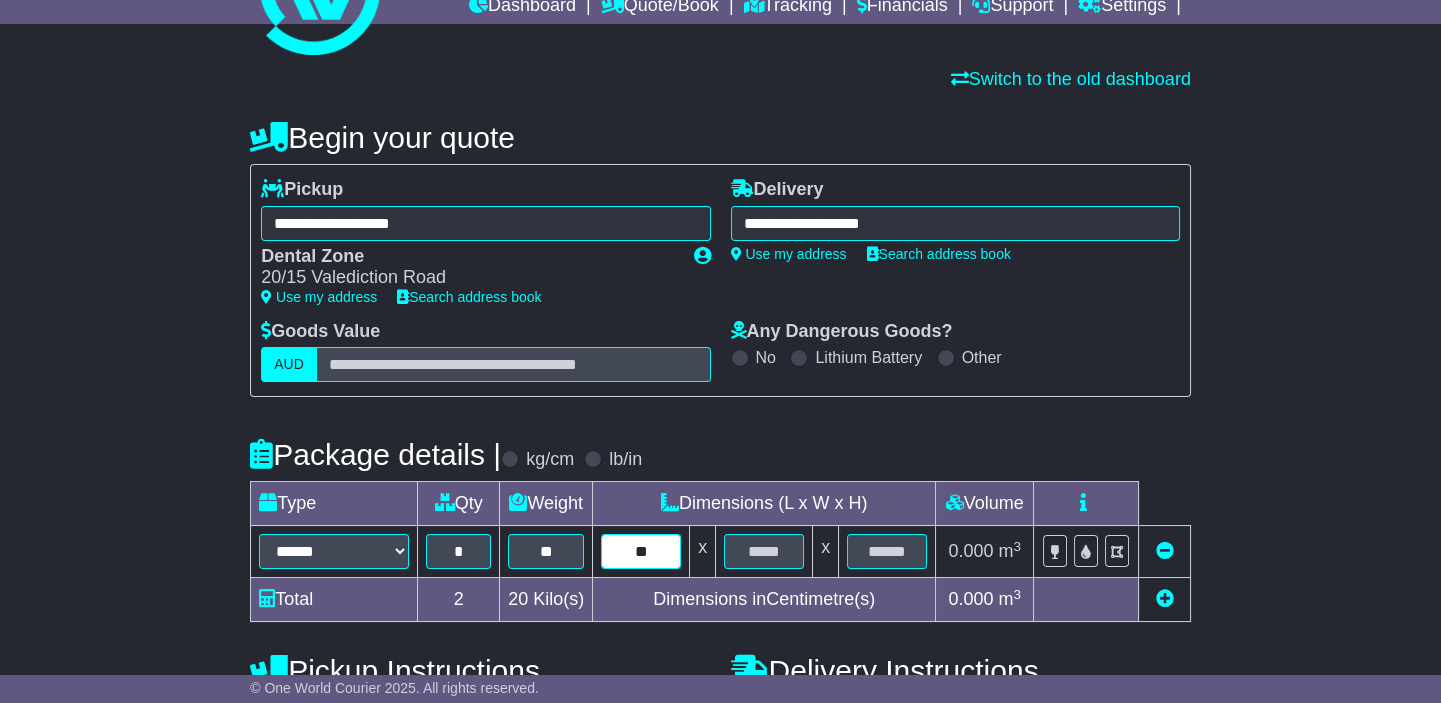 type on "**" 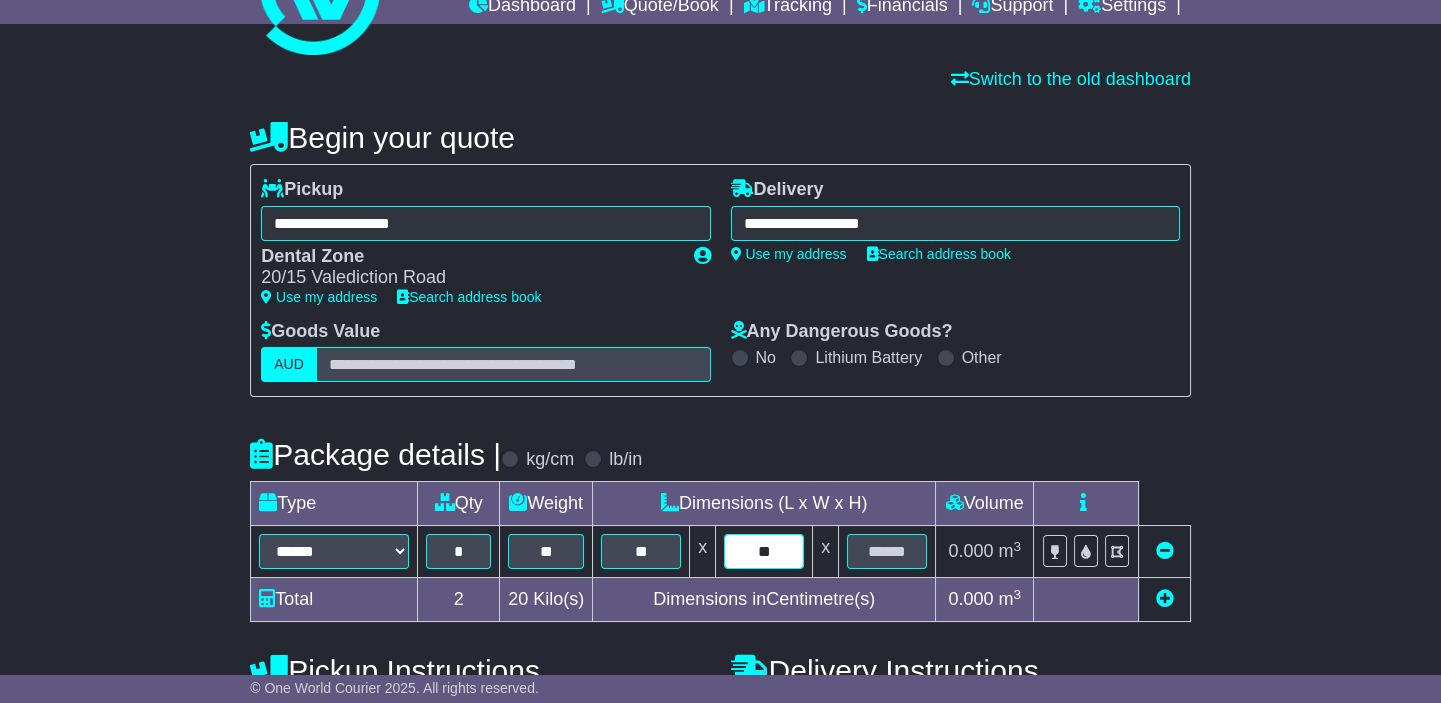 type on "**" 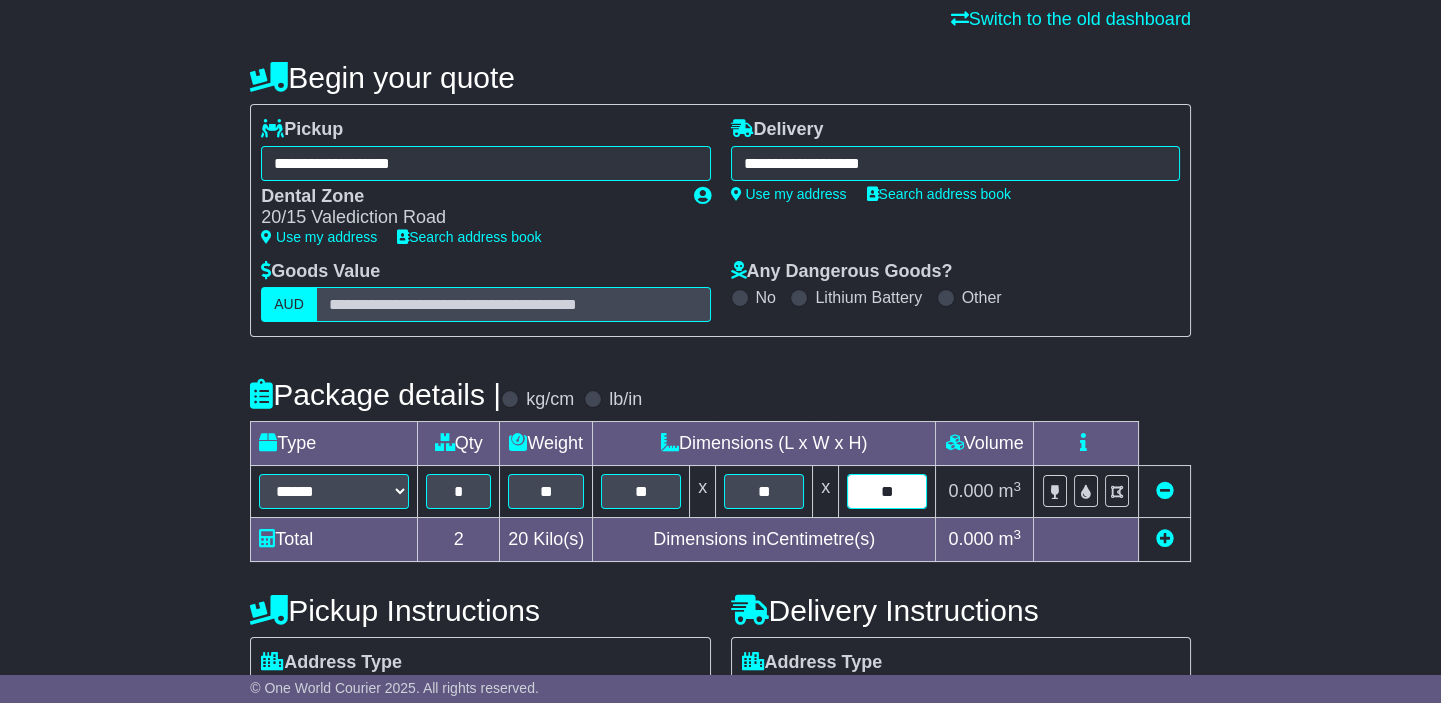 scroll, scrollTop: 181, scrollLeft: 0, axis: vertical 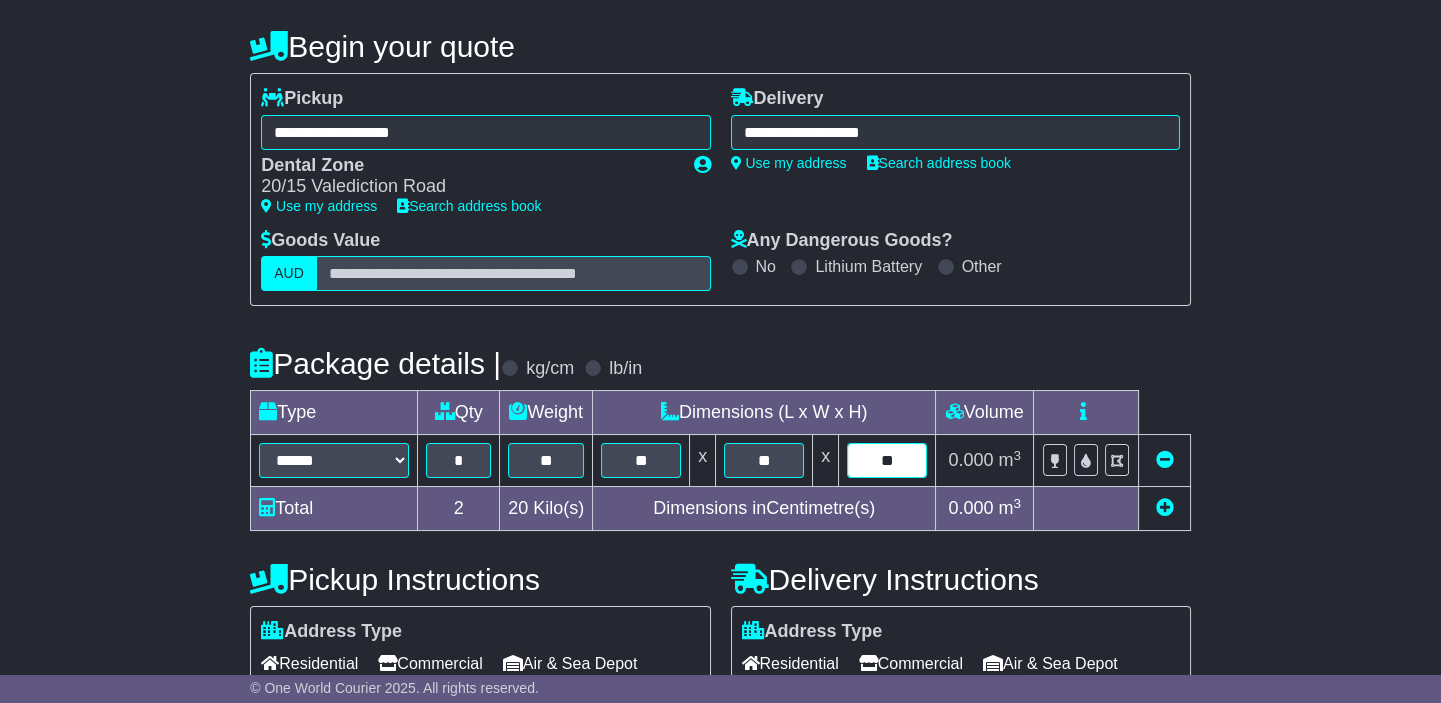 type on "**" 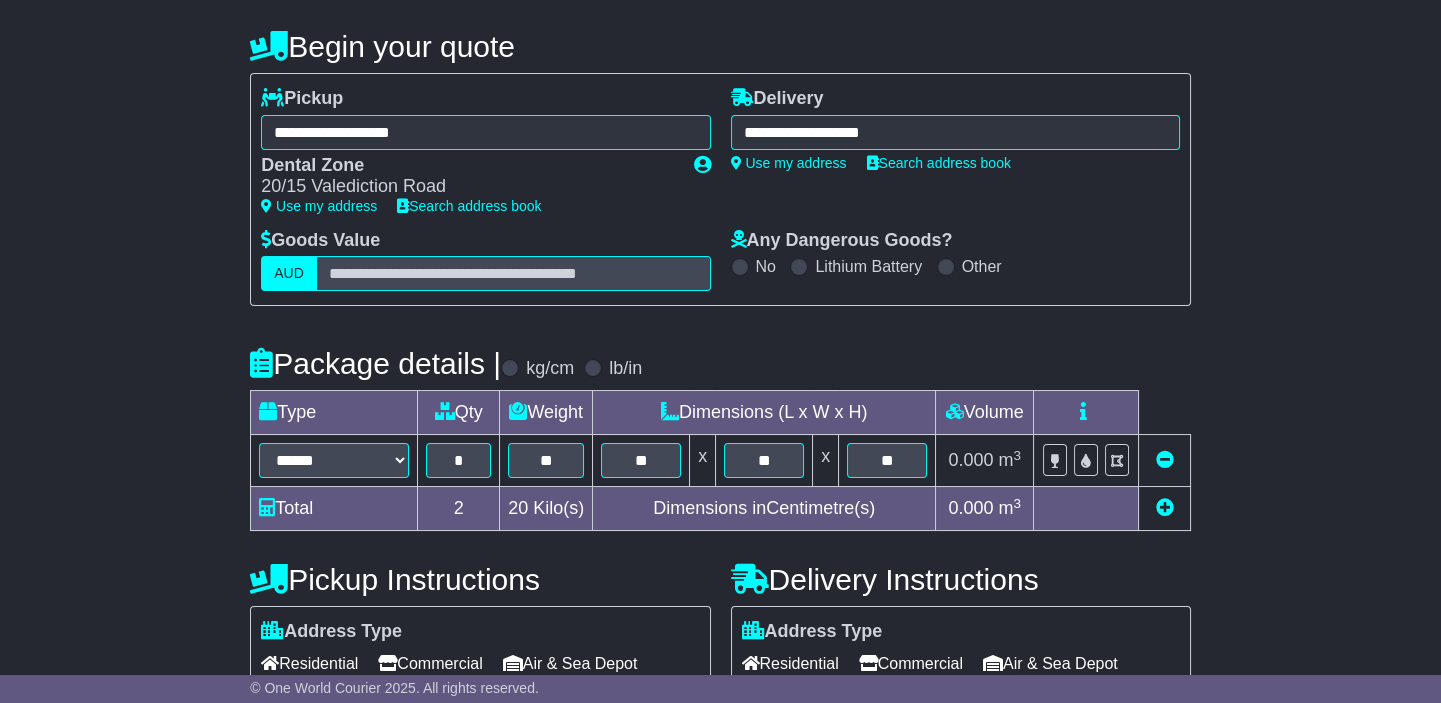 click at bounding box center (1164, 507) 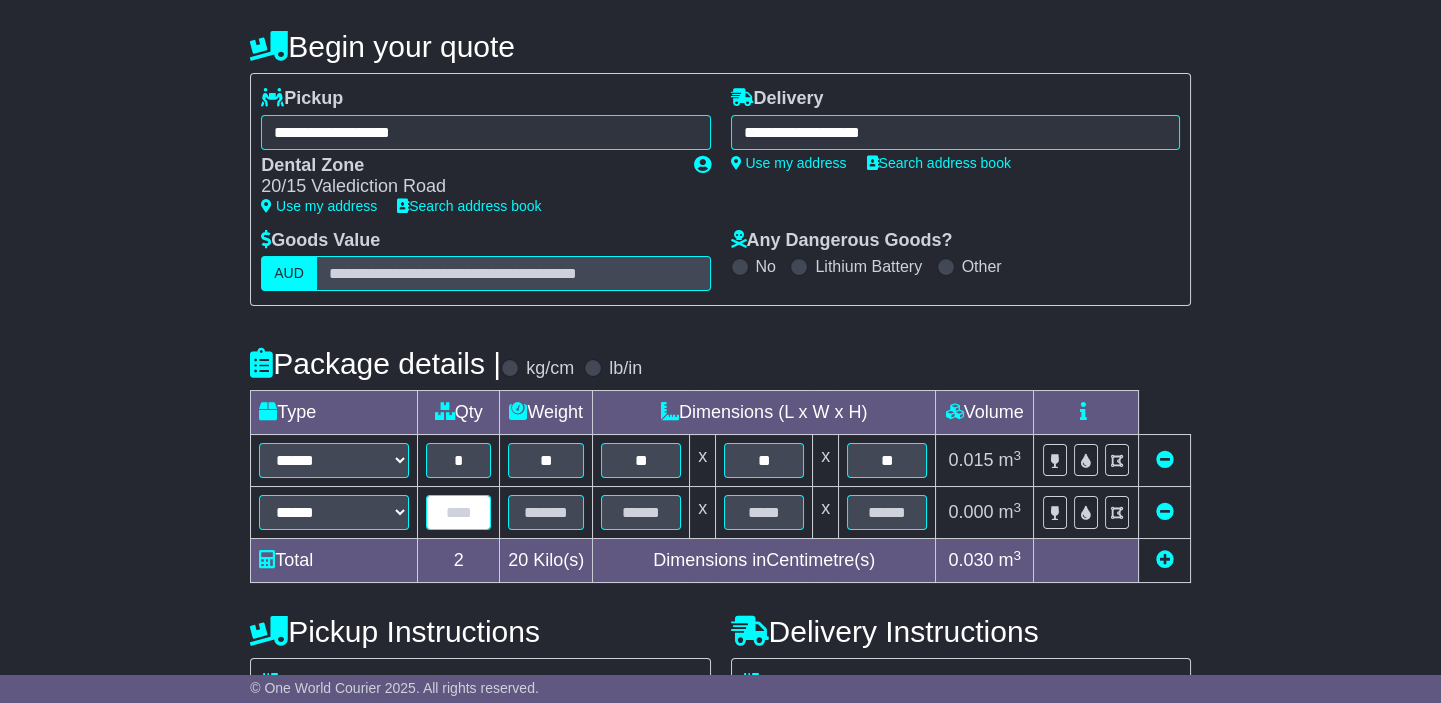 click at bounding box center (458, 512) 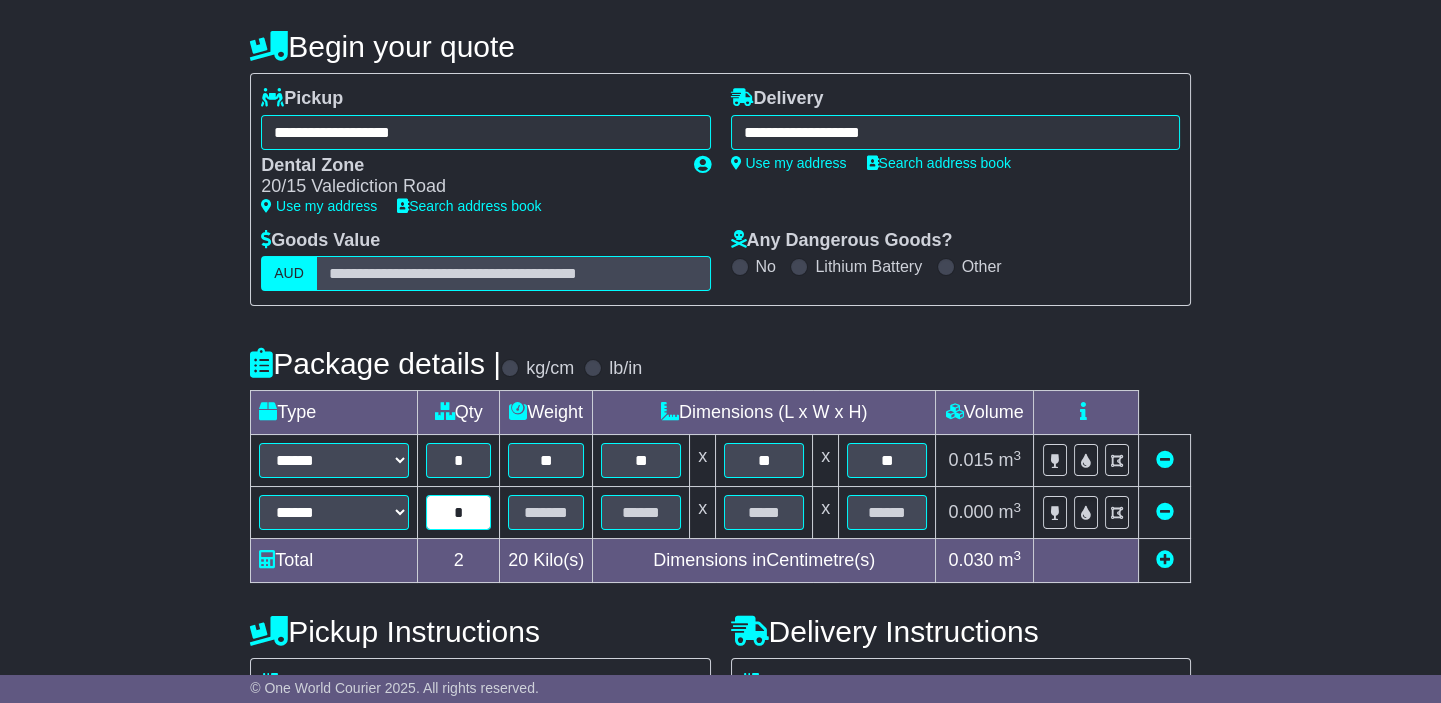 type on "*" 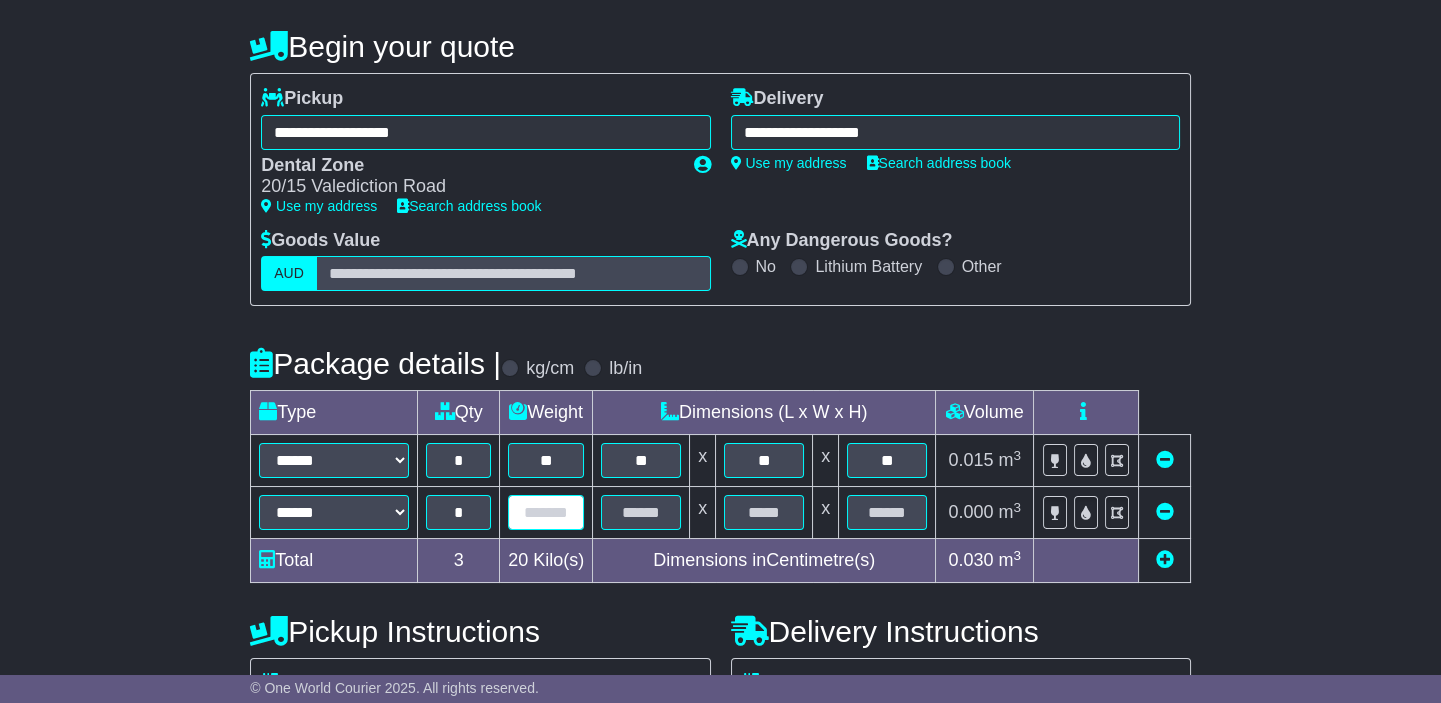 click at bounding box center [546, 512] 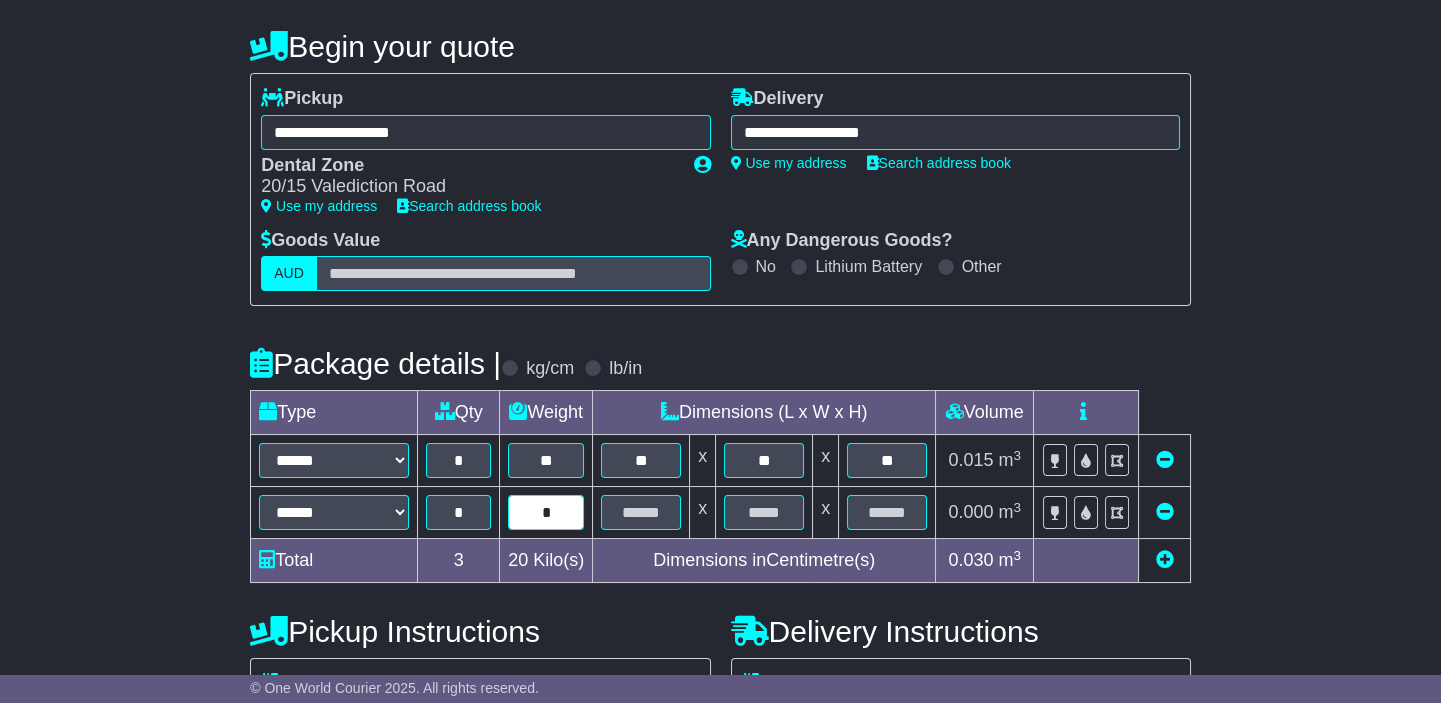 type on "*" 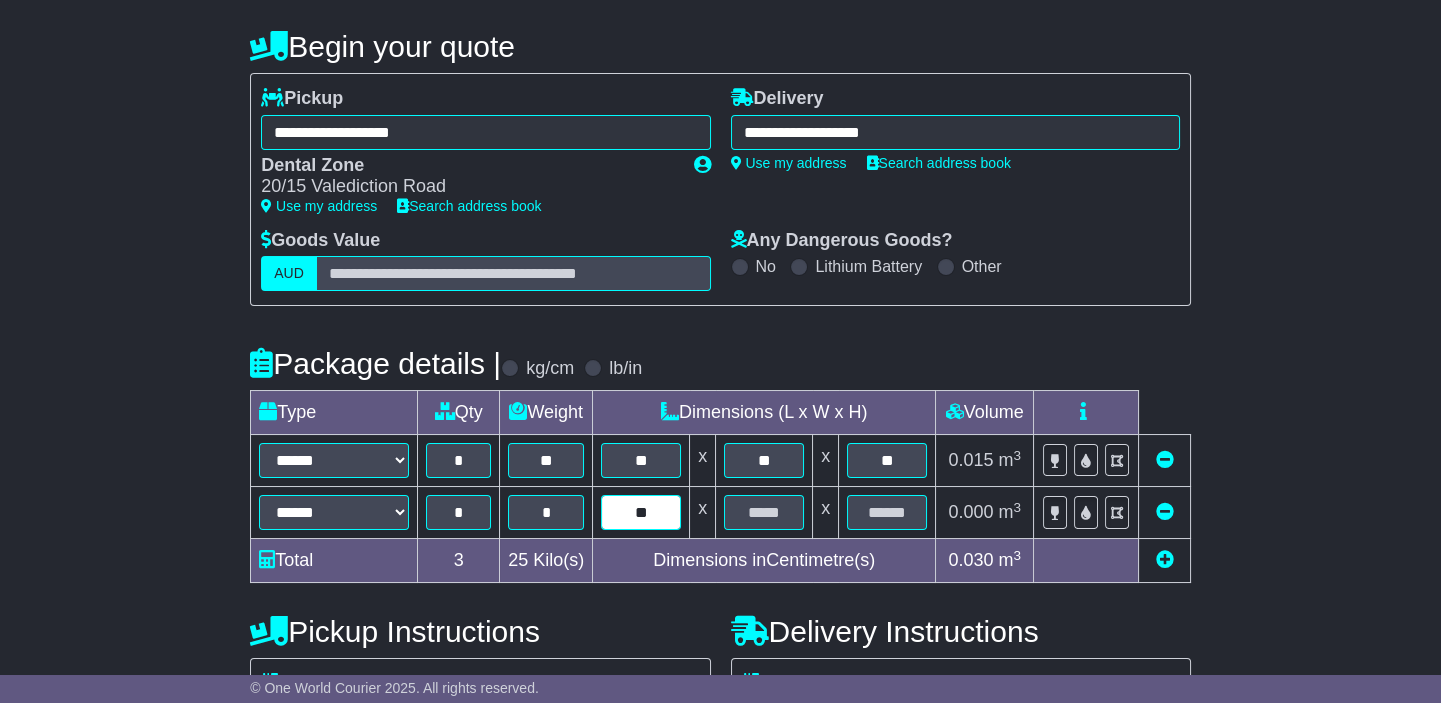 type on "**" 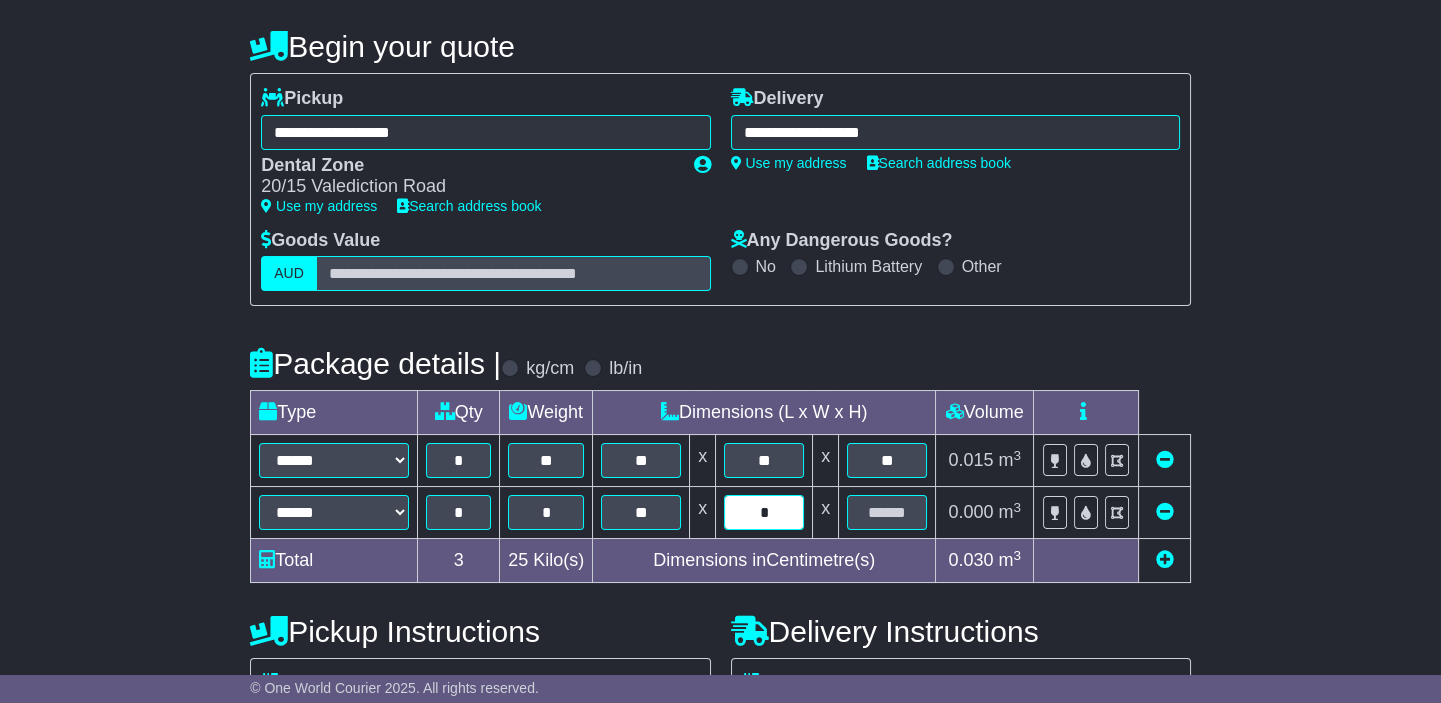 type on "*" 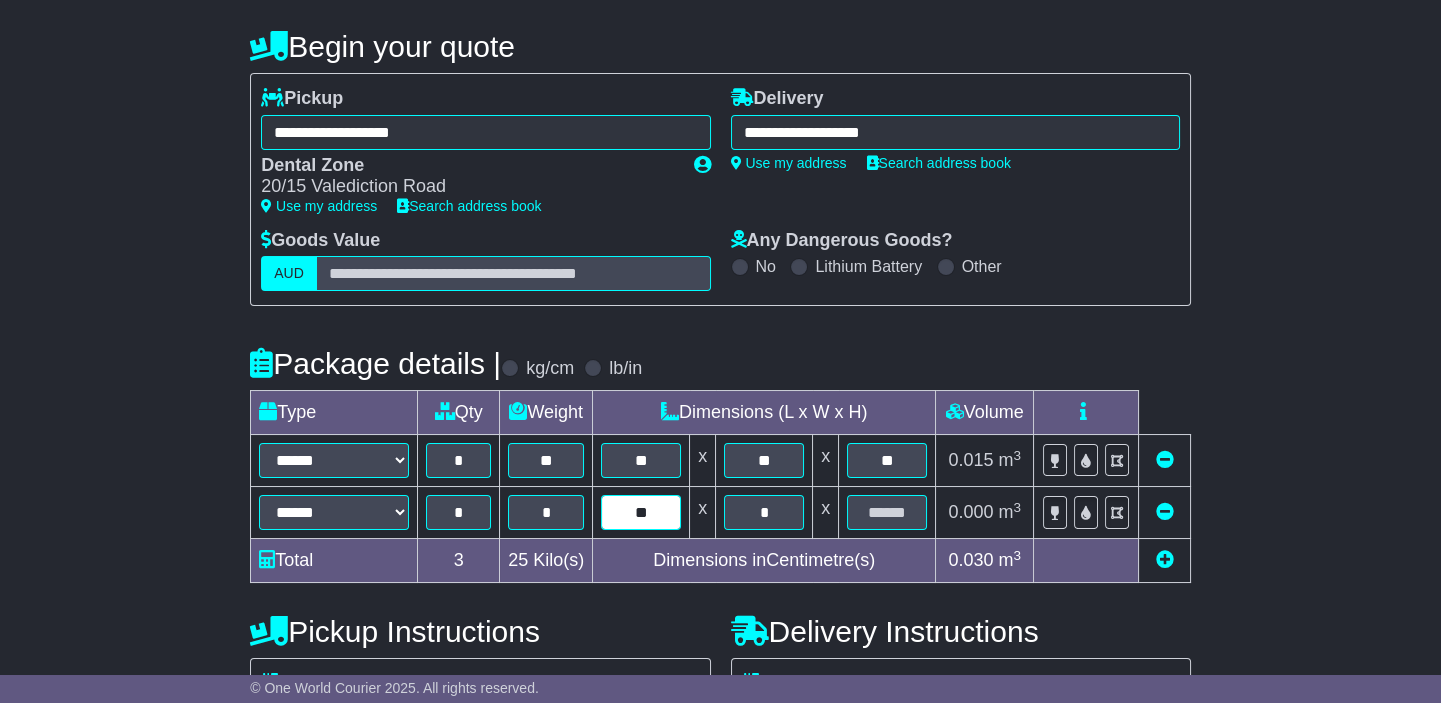 click on "**" at bounding box center (641, 512) 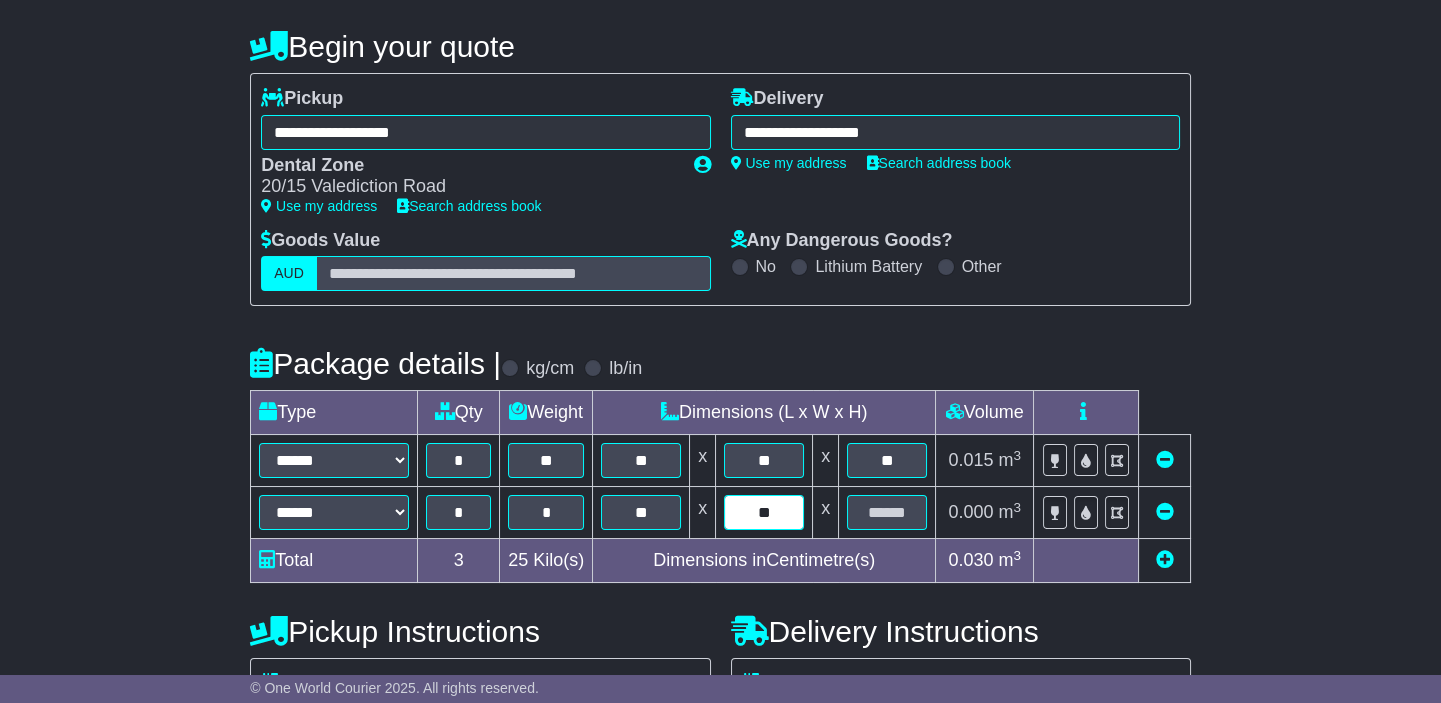 type on "**" 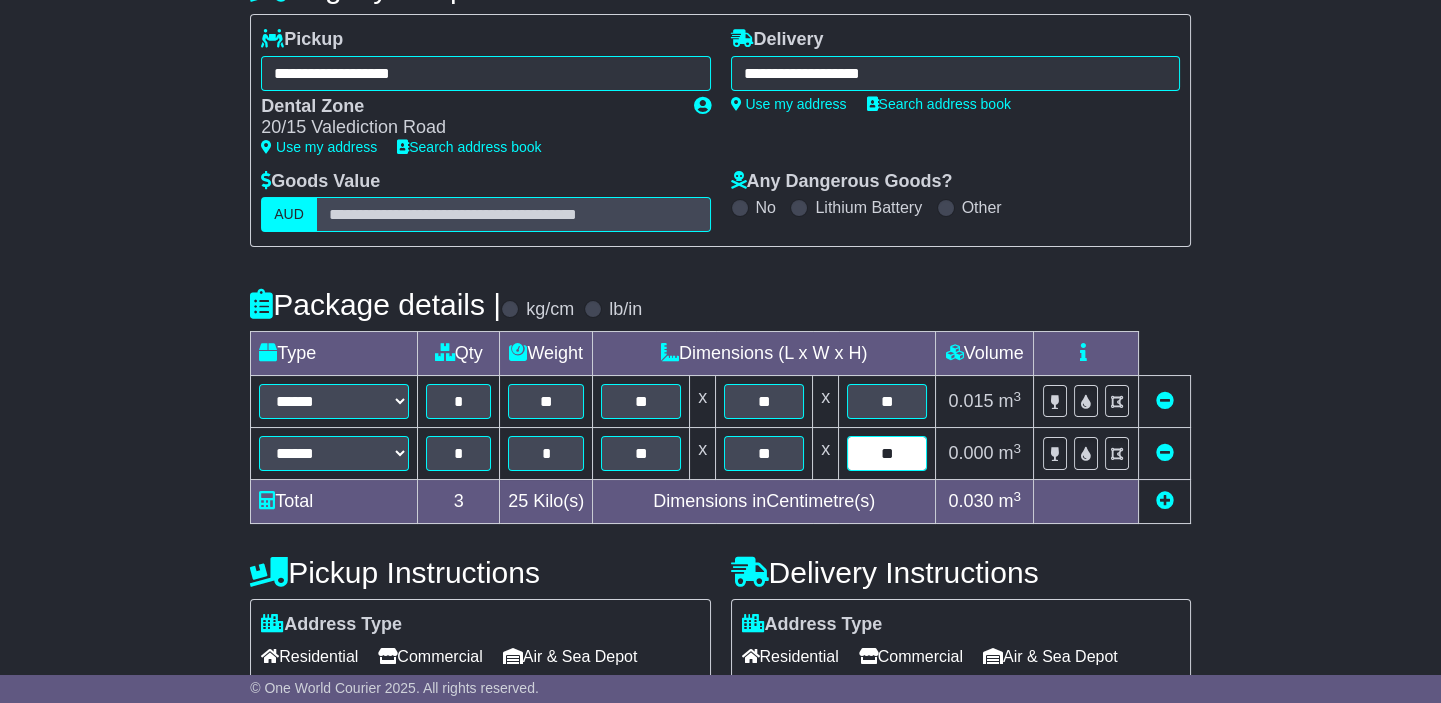 scroll, scrollTop: 272, scrollLeft: 0, axis: vertical 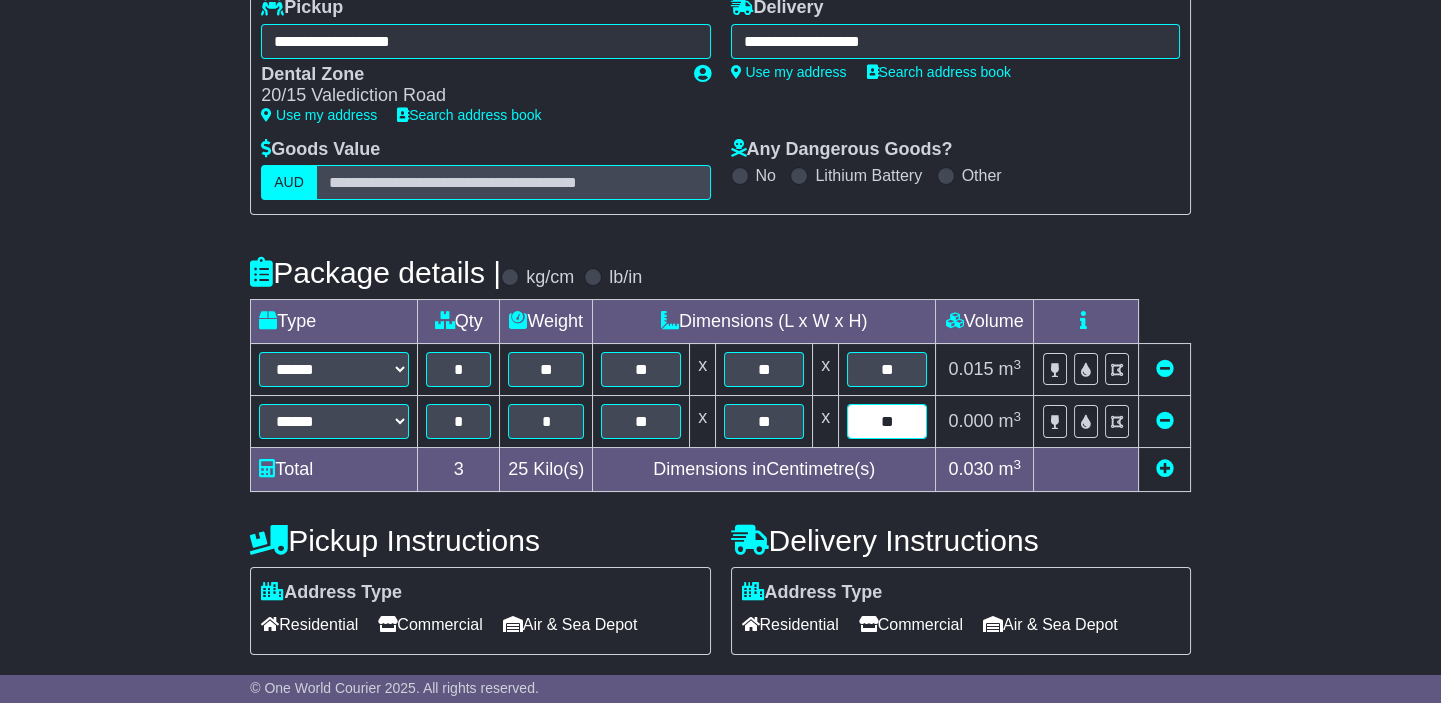 type on "**" 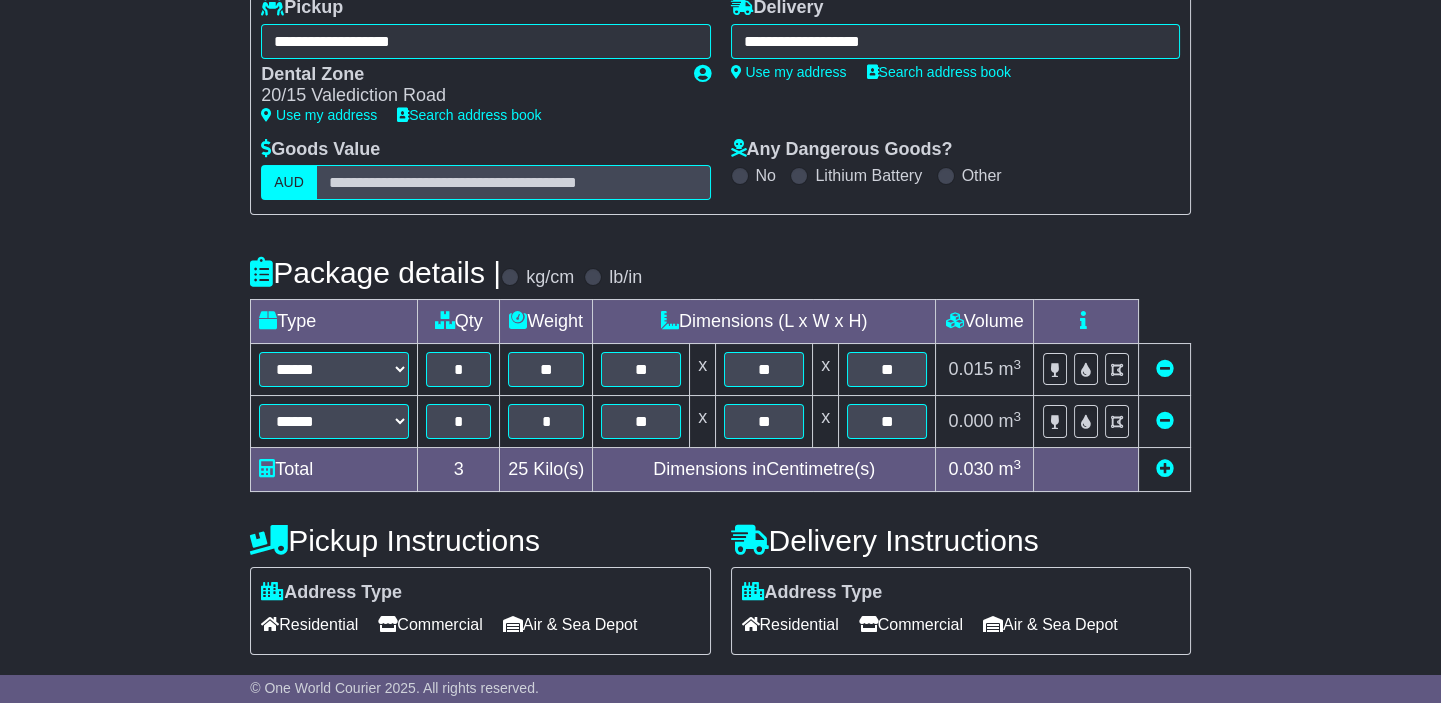 drag, startPoint x: 1162, startPoint y: 459, endPoint x: 726, endPoint y: 364, distance: 446.22977 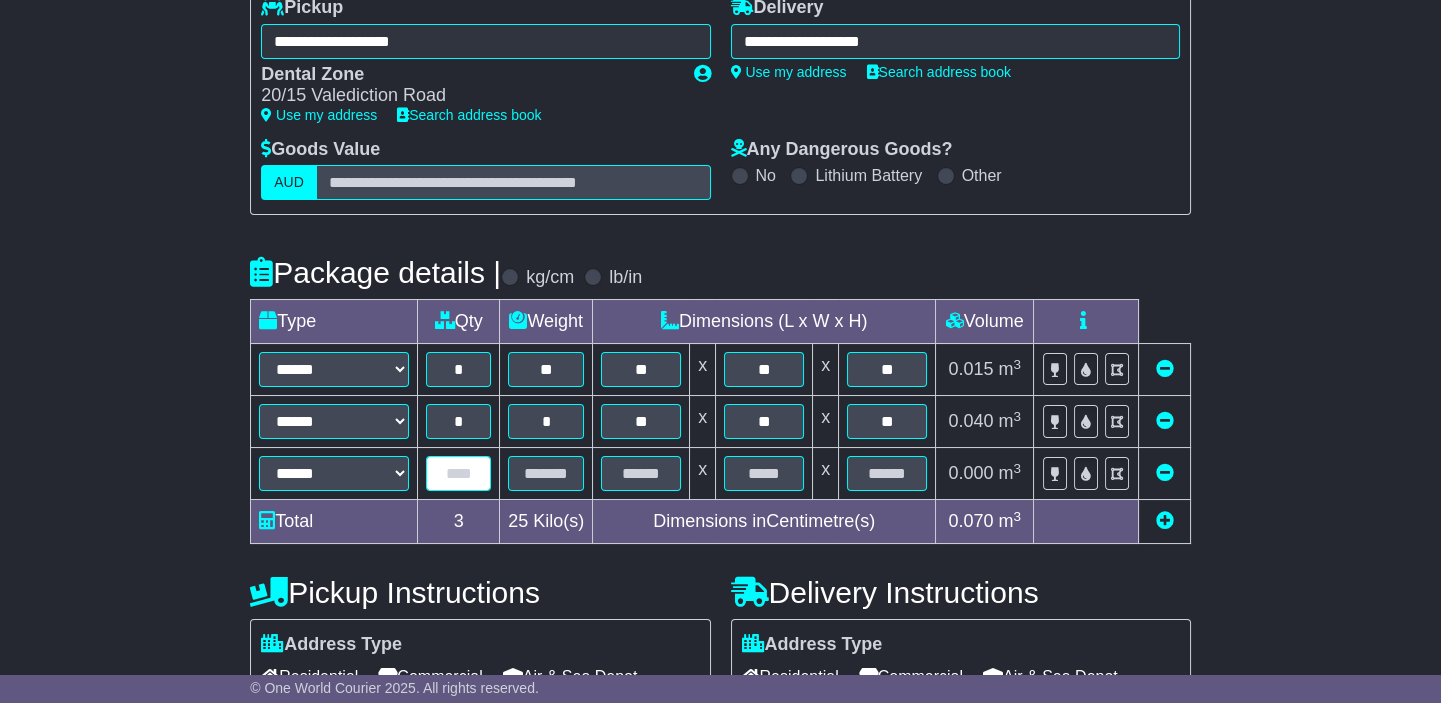 click at bounding box center (458, 473) 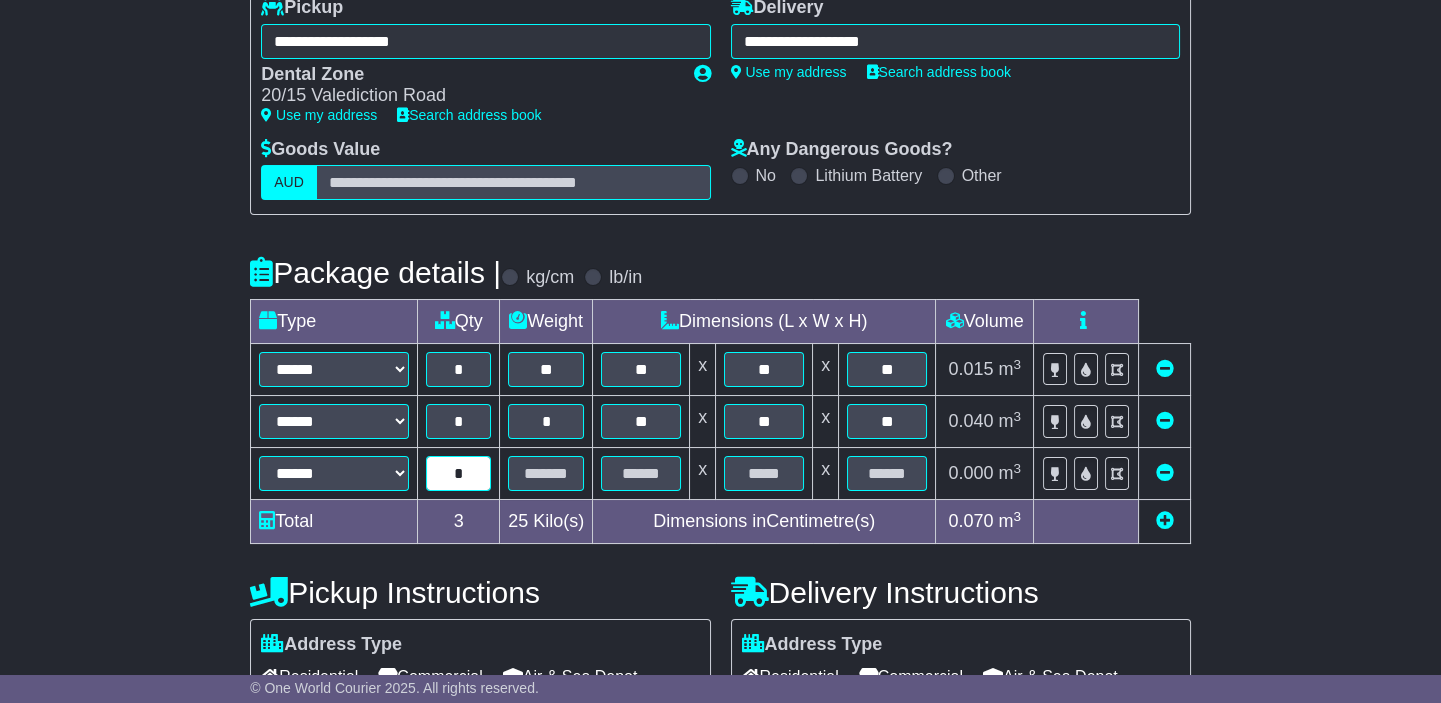 type on "*" 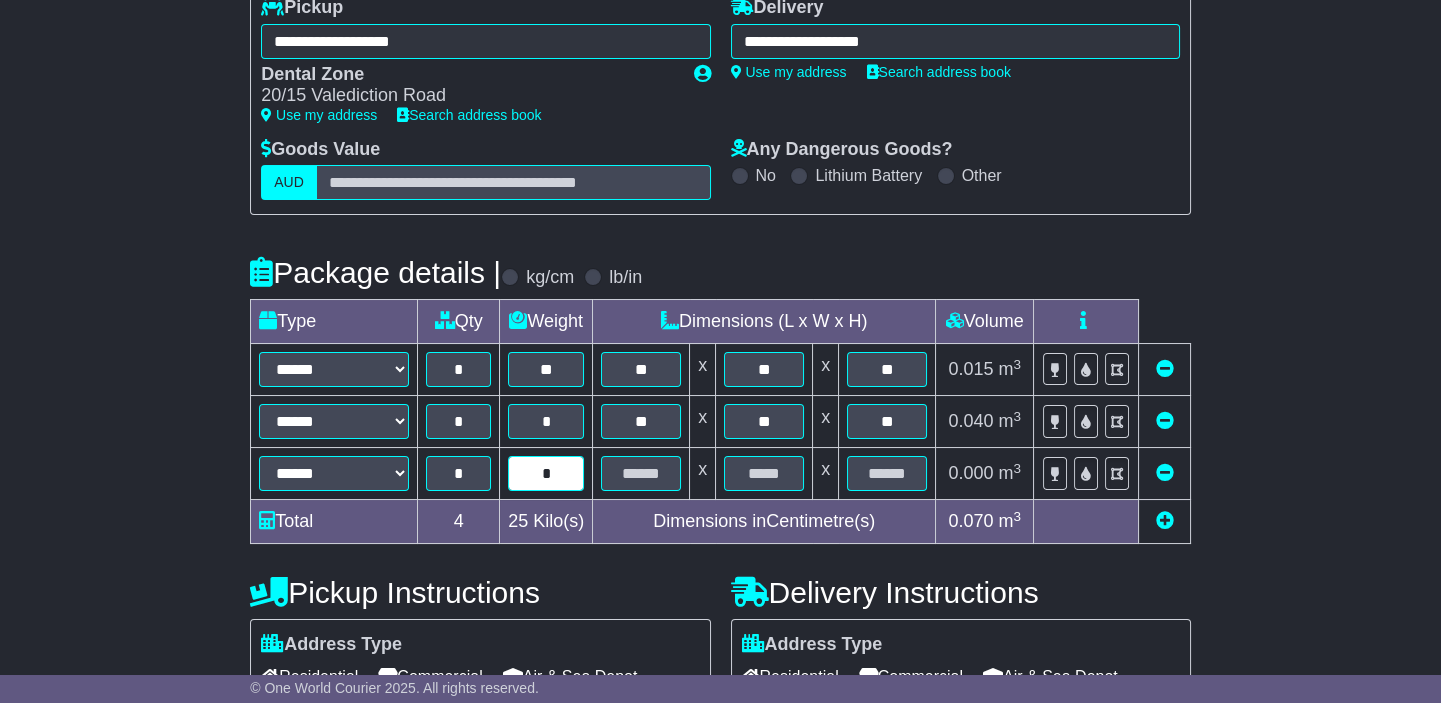 type on "*" 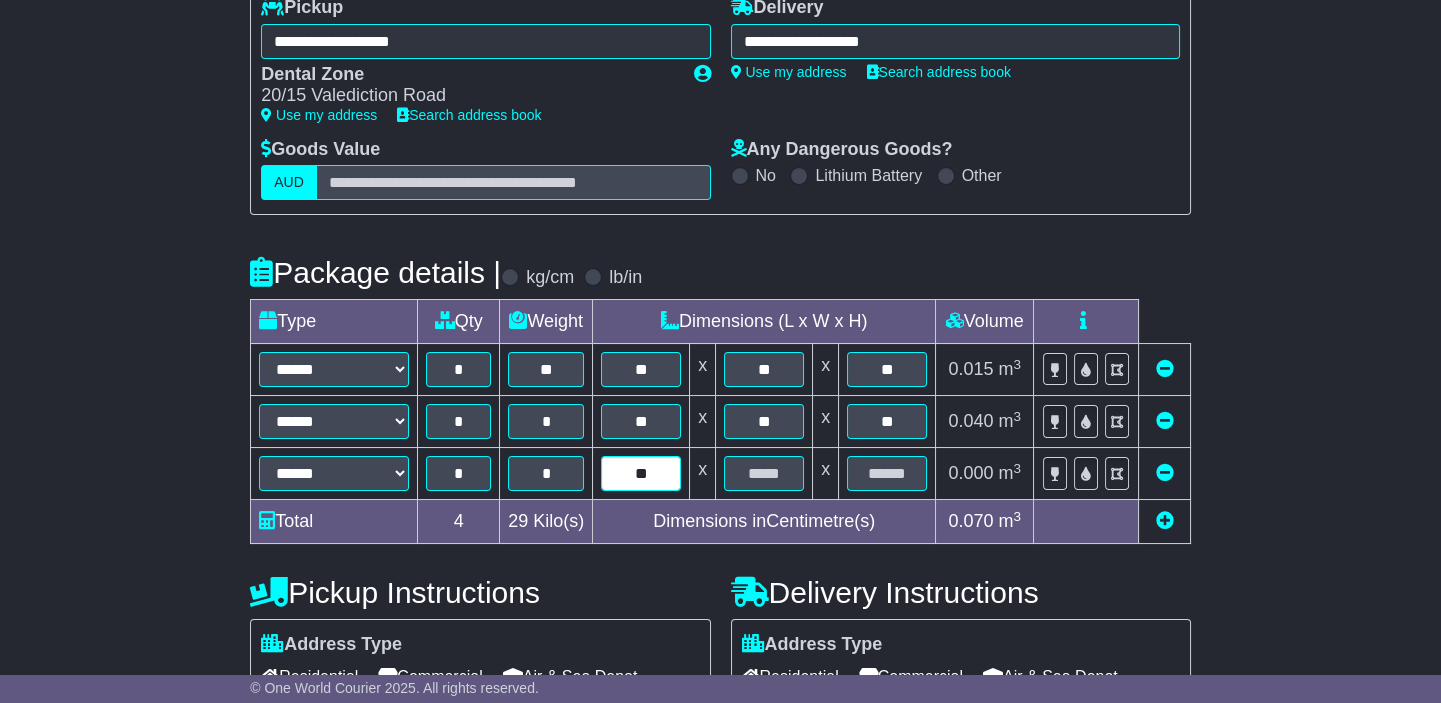 type on "**" 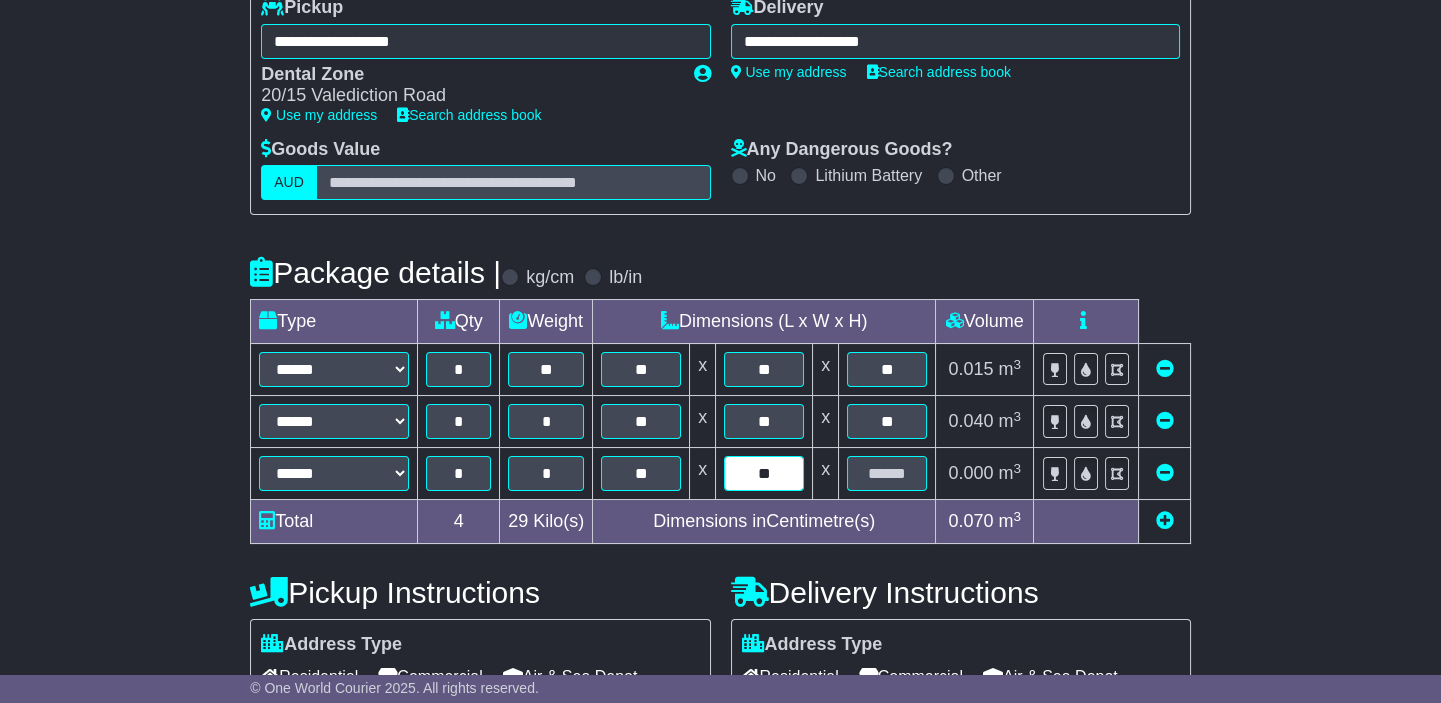 type on "**" 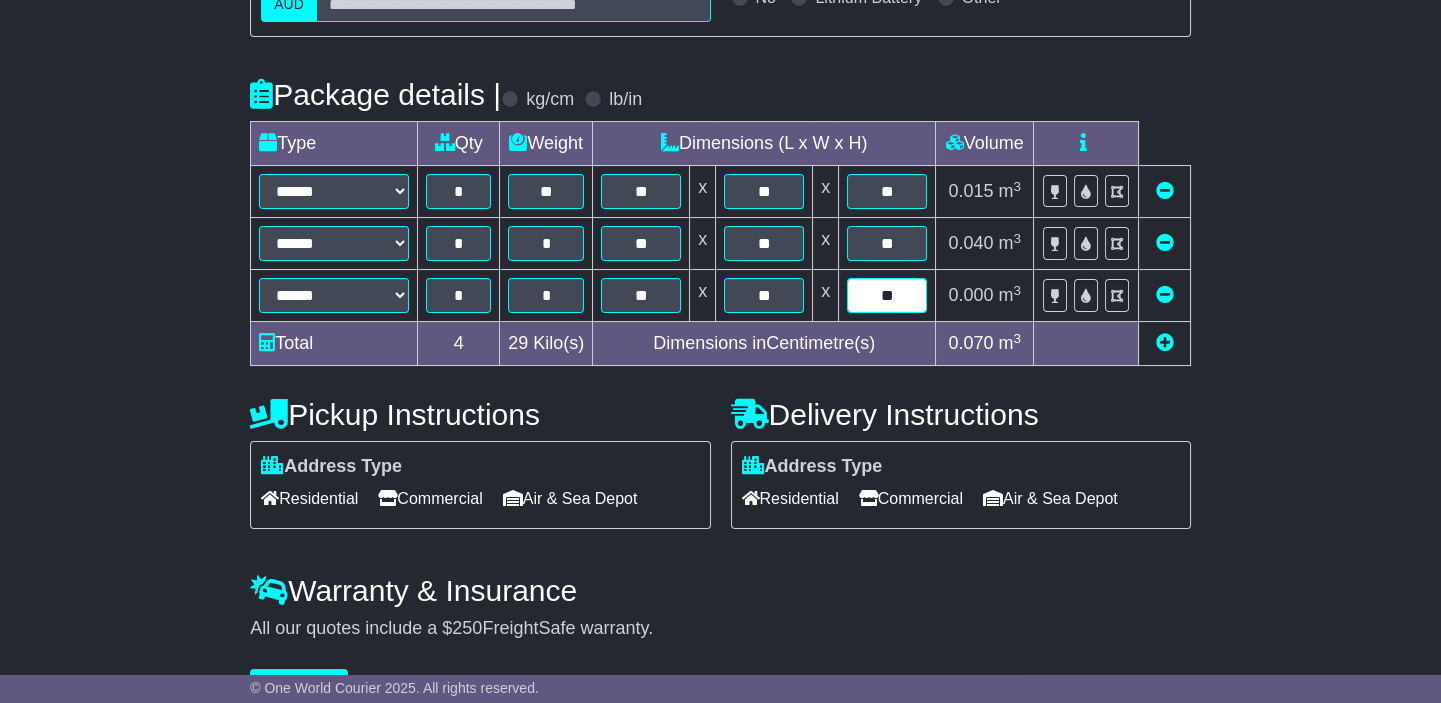 scroll, scrollTop: 500, scrollLeft: 0, axis: vertical 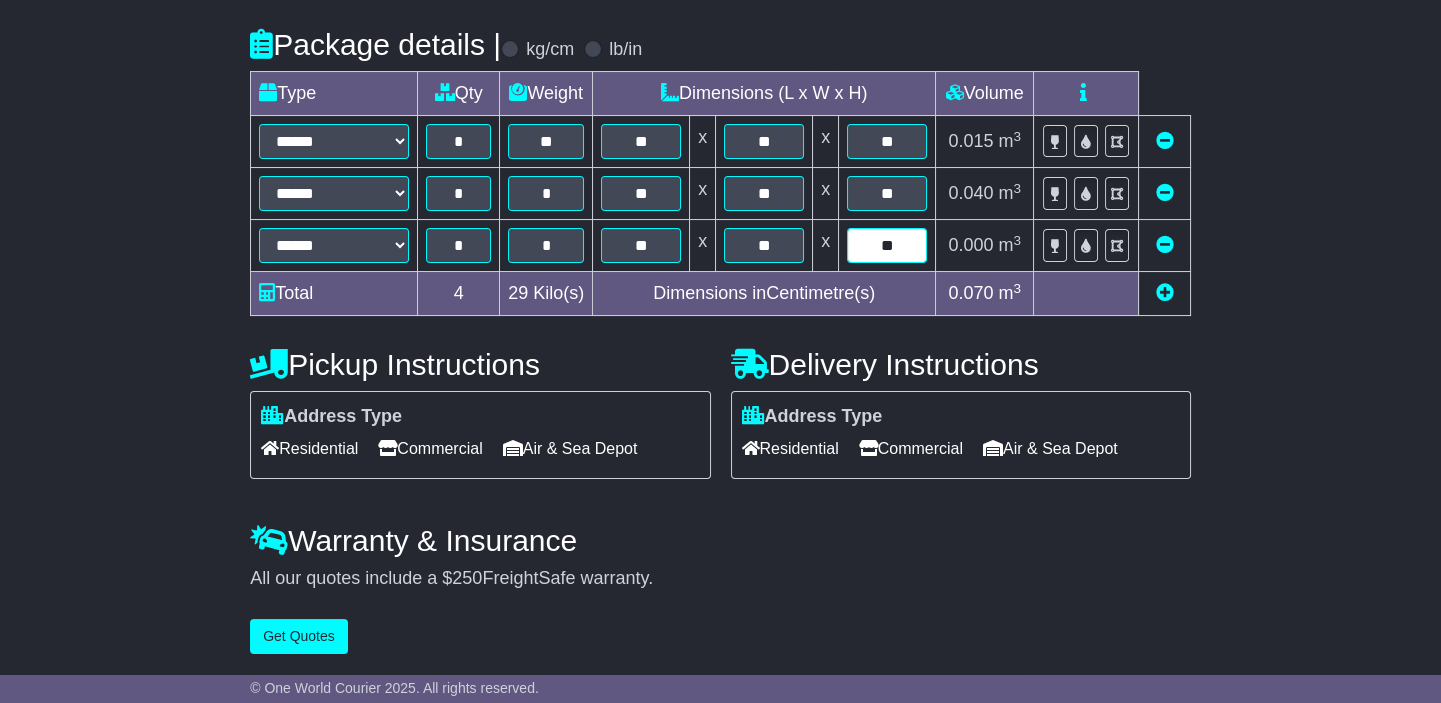 type on "**" 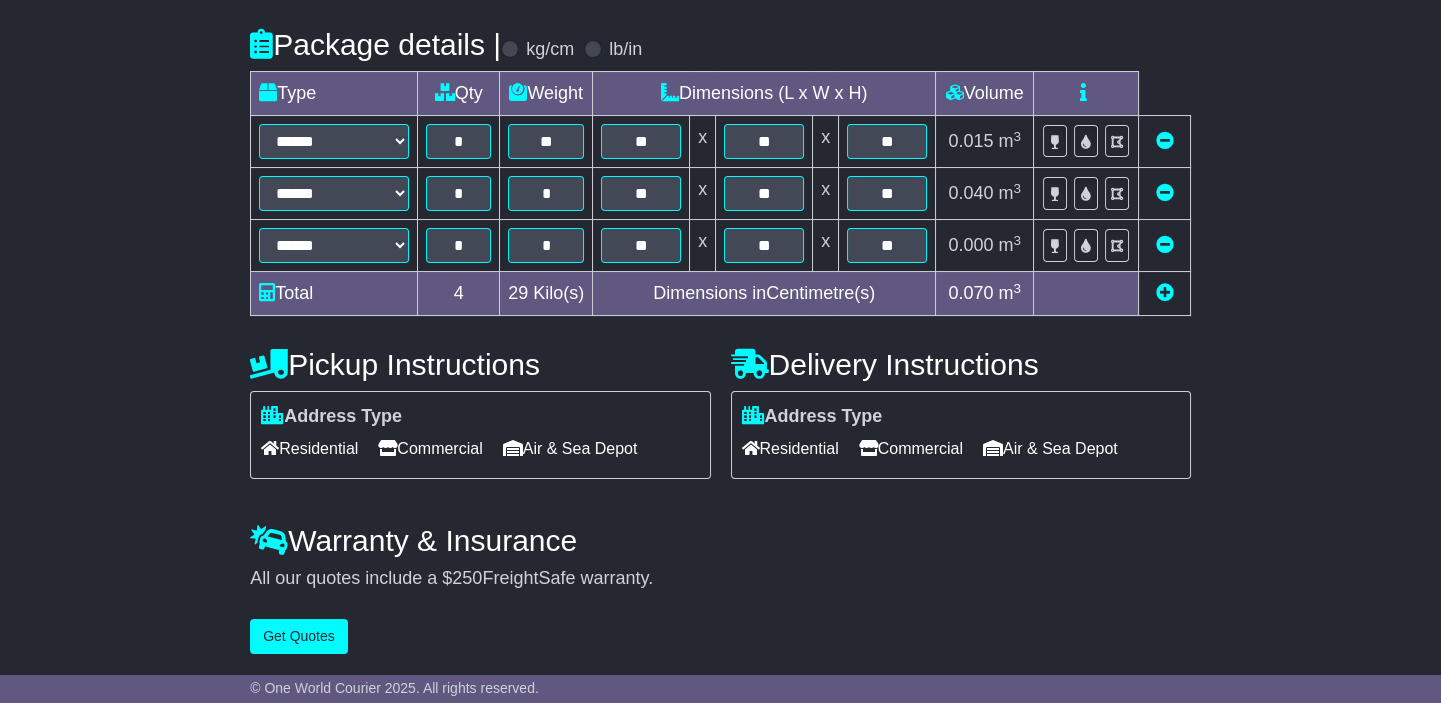 click on "Commercial" at bounding box center (911, 448) 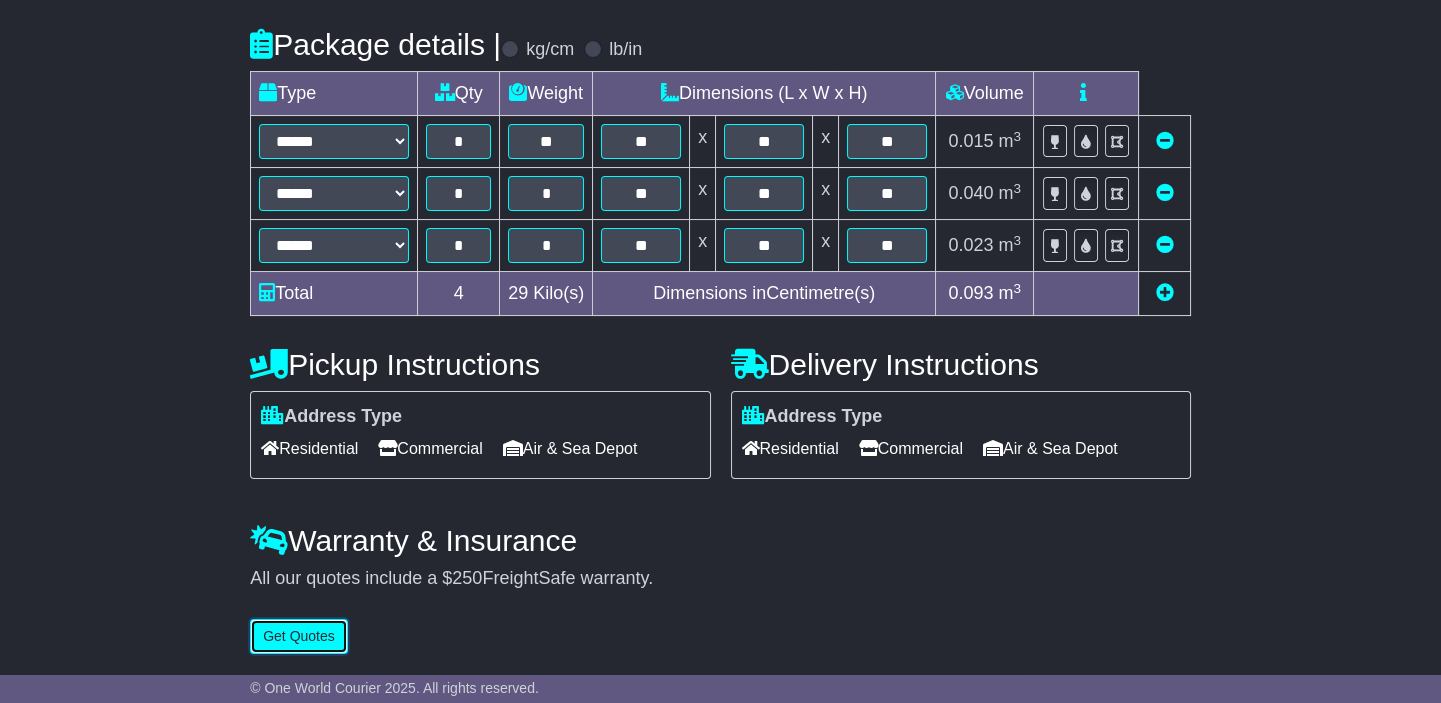 drag, startPoint x: 270, startPoint y: 631, endPoint x: 302, endPoint y: 628, distance: 32.140316 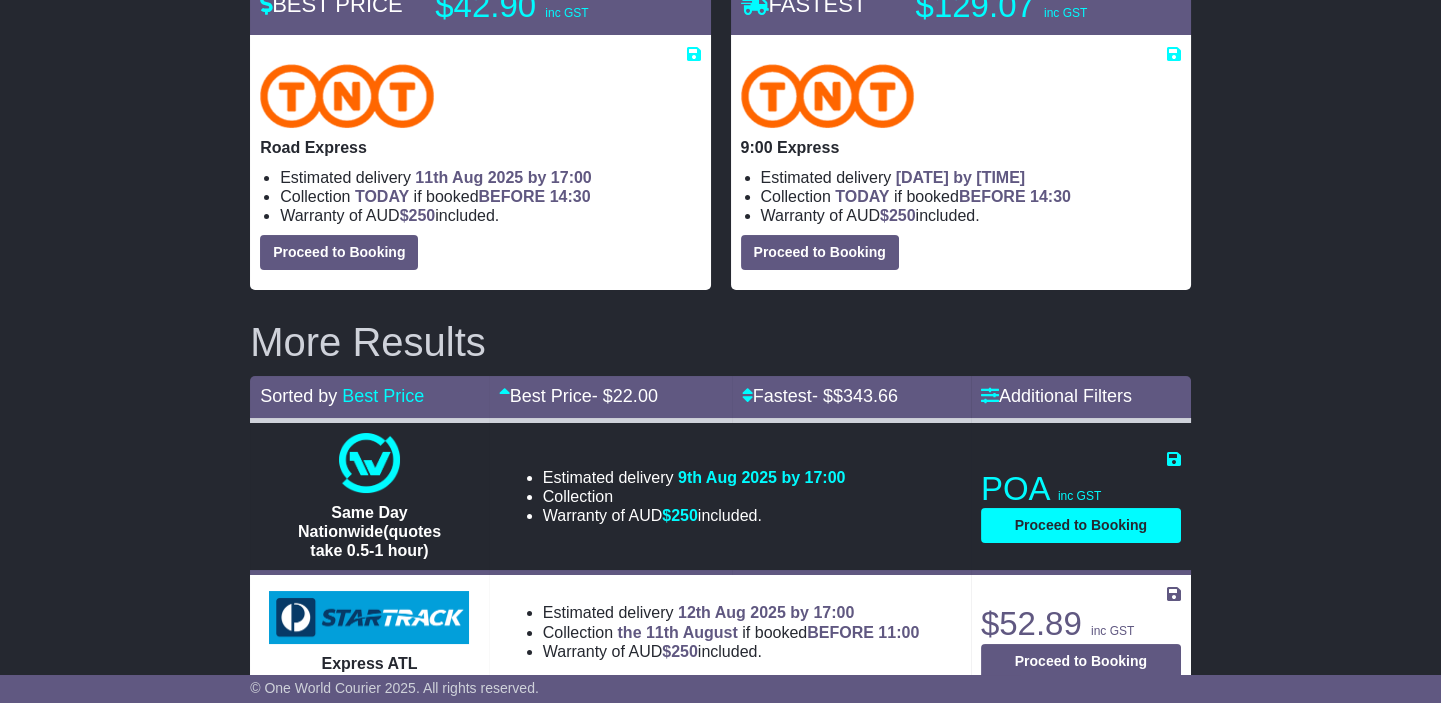 scroll, scrollTop: 272, scrollLeft: 0, axis: vertical 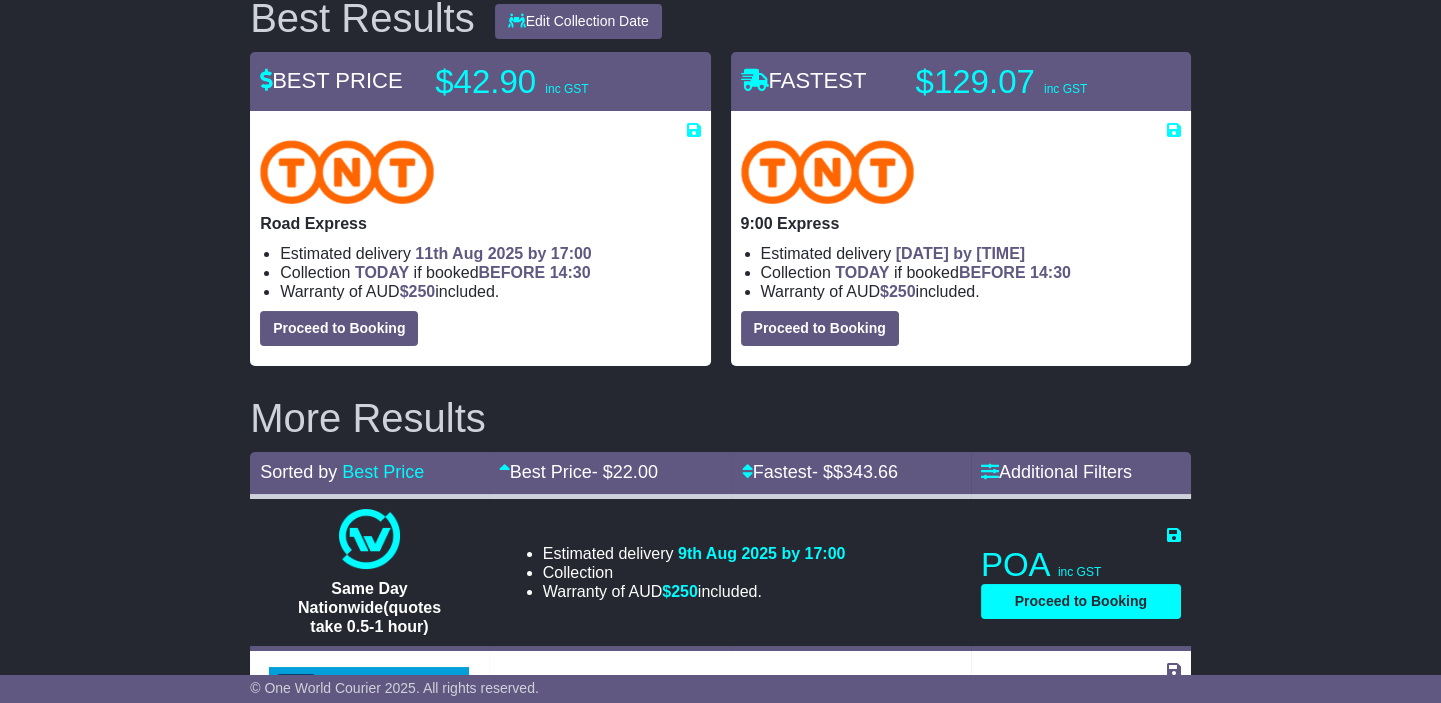 drag, startPoint x: 429, startPoint y: 80, endPoint x: 884, endPoint y: 87, distance: 455.05383 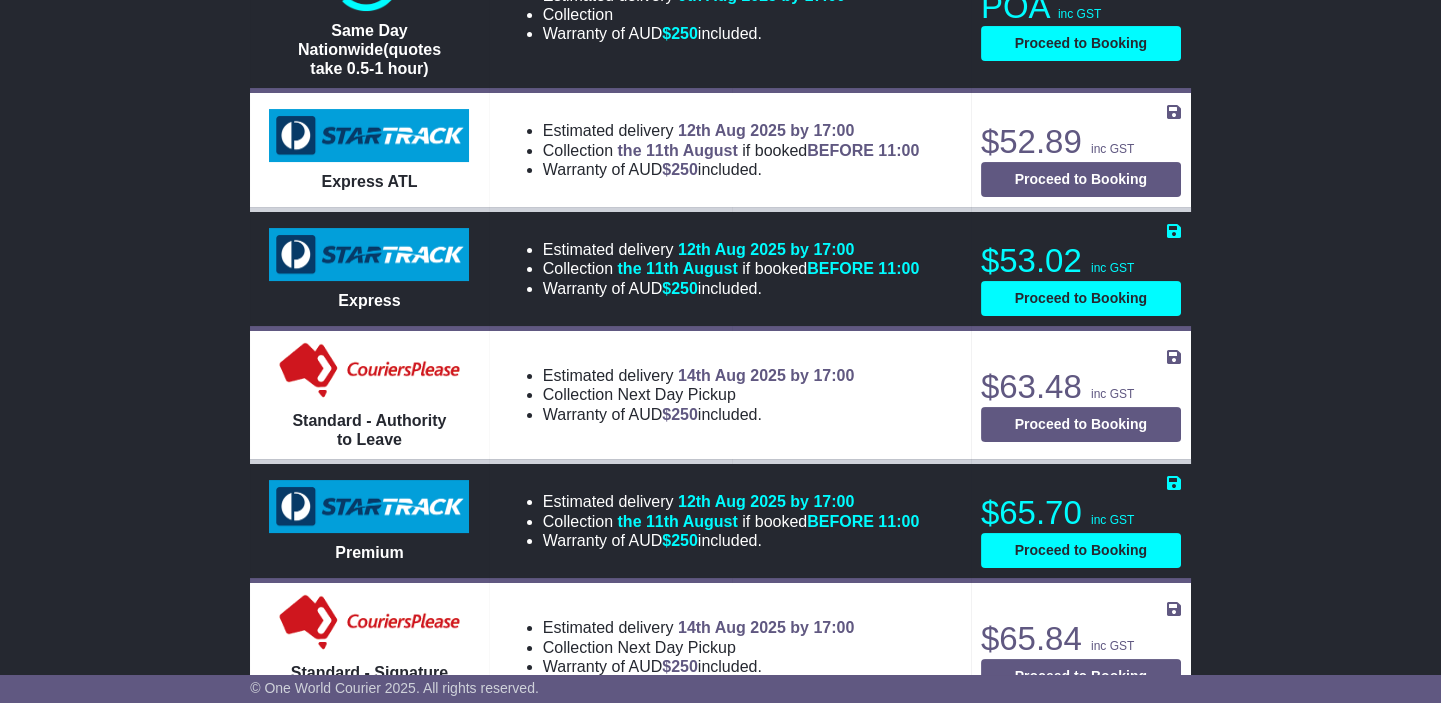 scroll, scrollTop: 871, scrollLeft: 0, axis: vertical 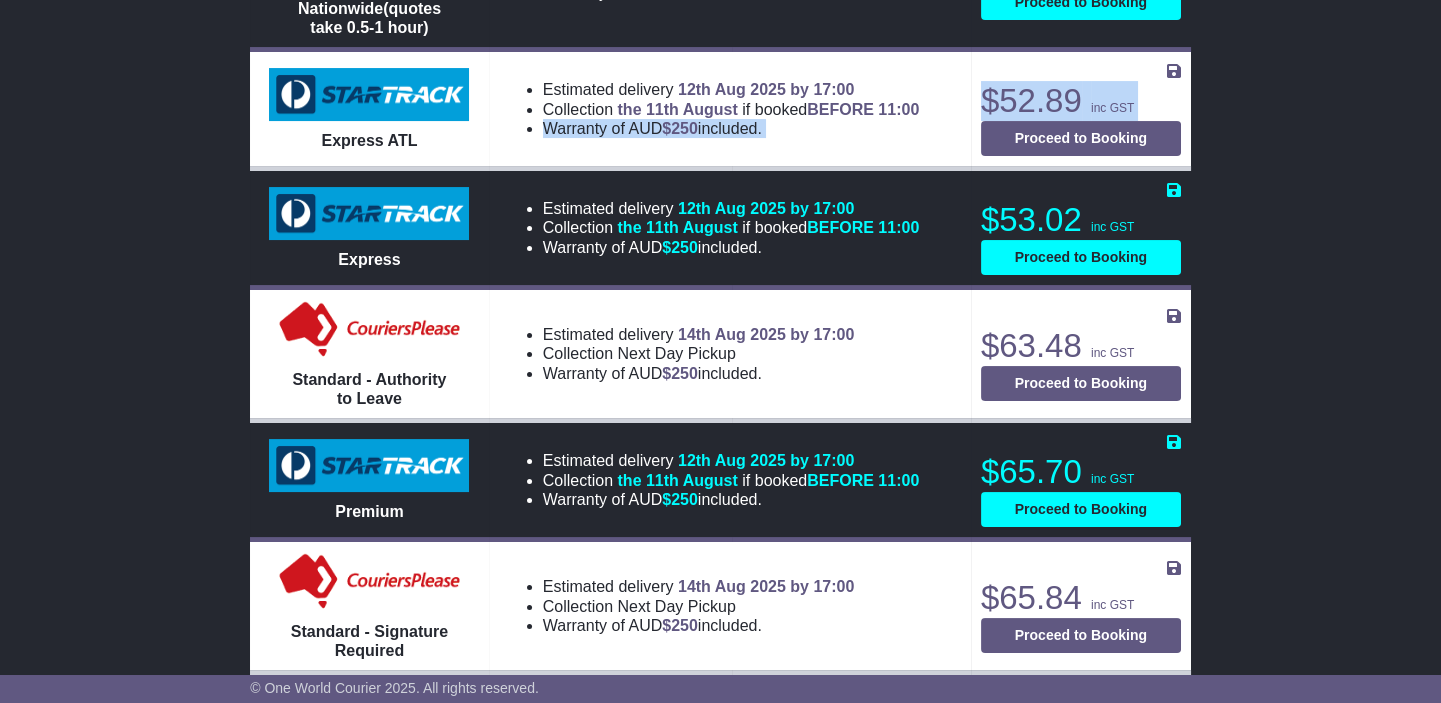 drag, startPoint x: 964, startPoint y: 98, endPoint x: 1090, endPoint y: 118, distance: 127.57743 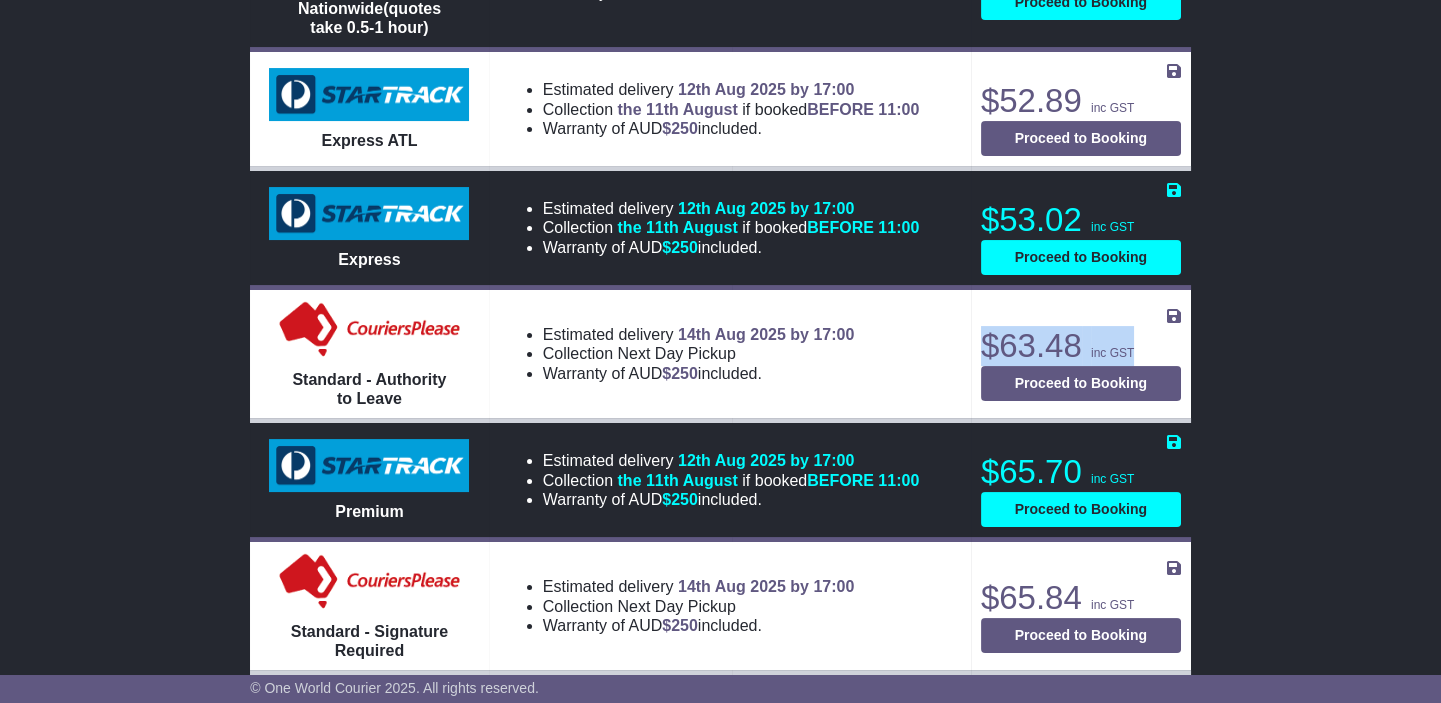 drag, startPoint x: 969, startPoint y: 340, endPoint x: 1100, endPoint y: 336, distance: 131.06105 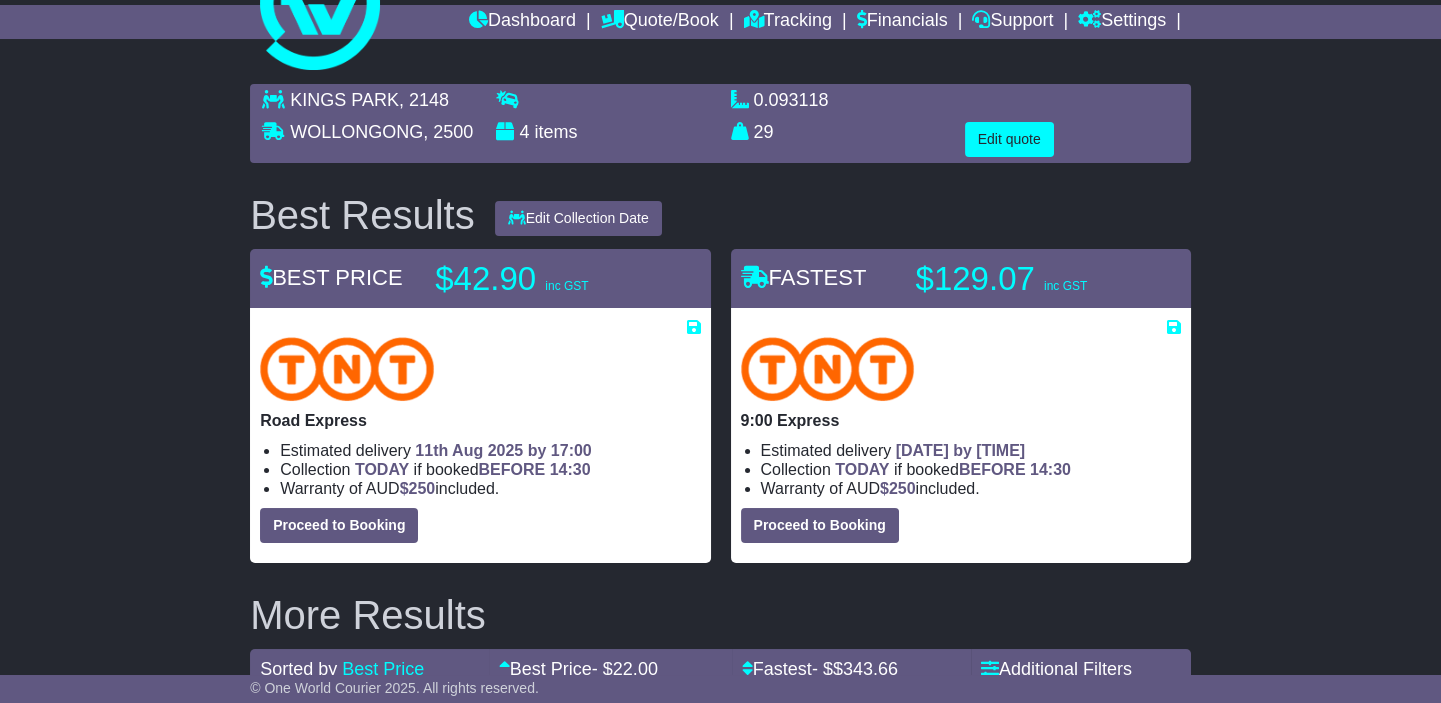 scroll, scrollTop: 0, scrollLeft: 0, axis: both 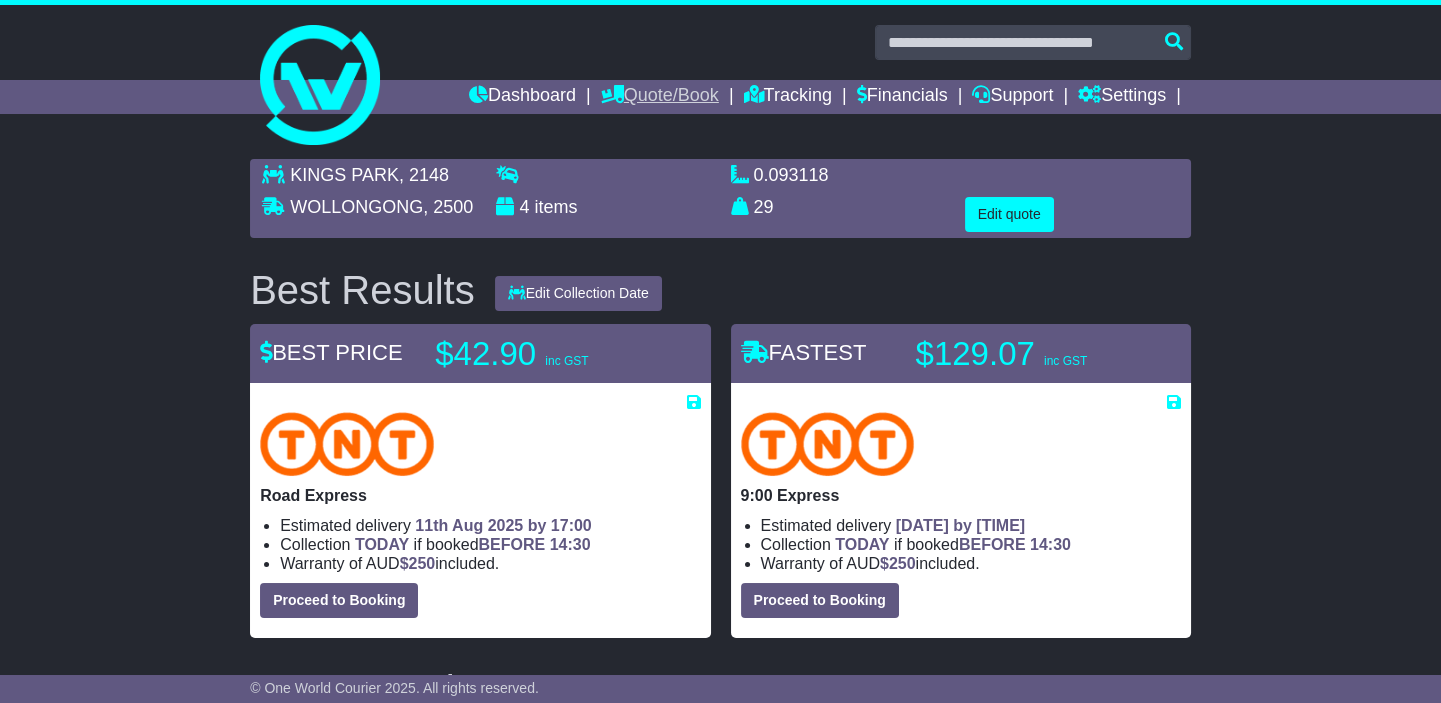 click on "Quote/Book" at bounding box center [660, 97] 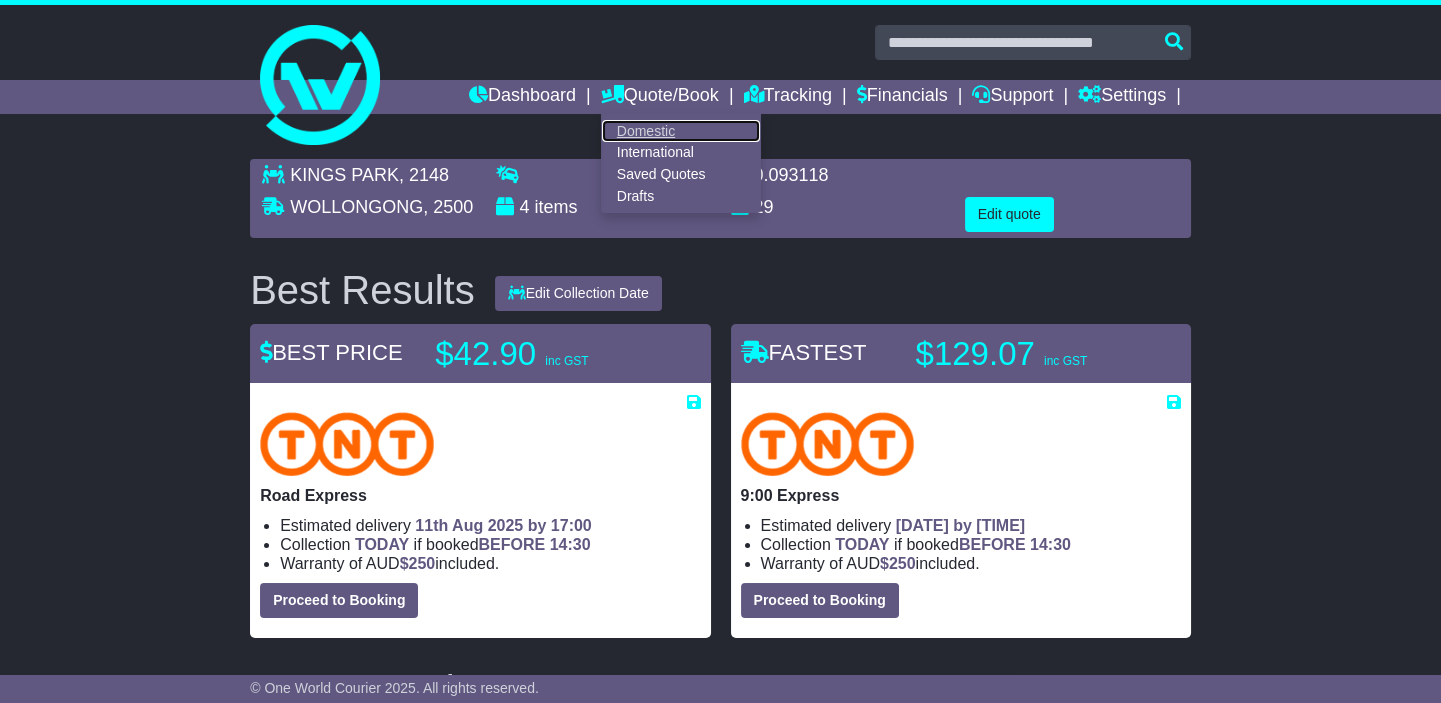 click on "Domestic" at bounding box center (681, 131) 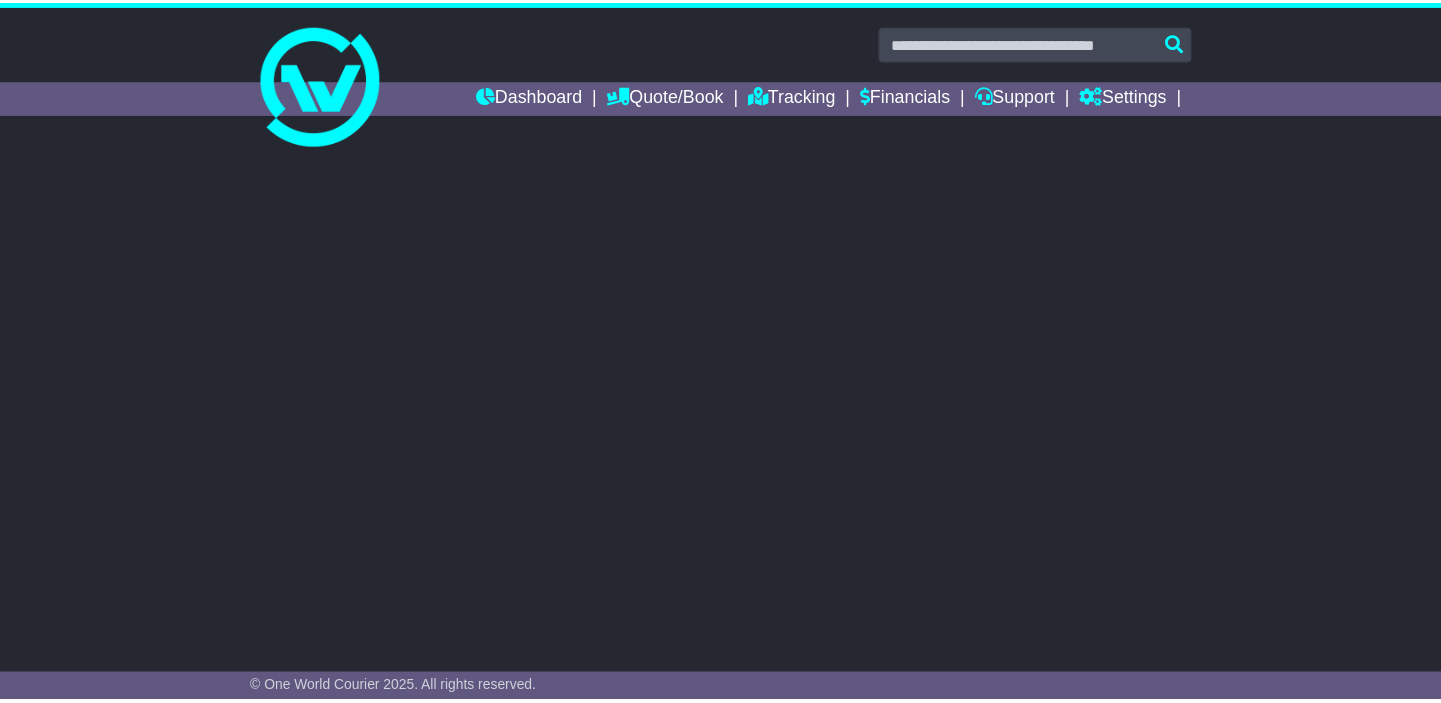 scroll, scrollTop: 0, scrollLeft: 0, axis: both 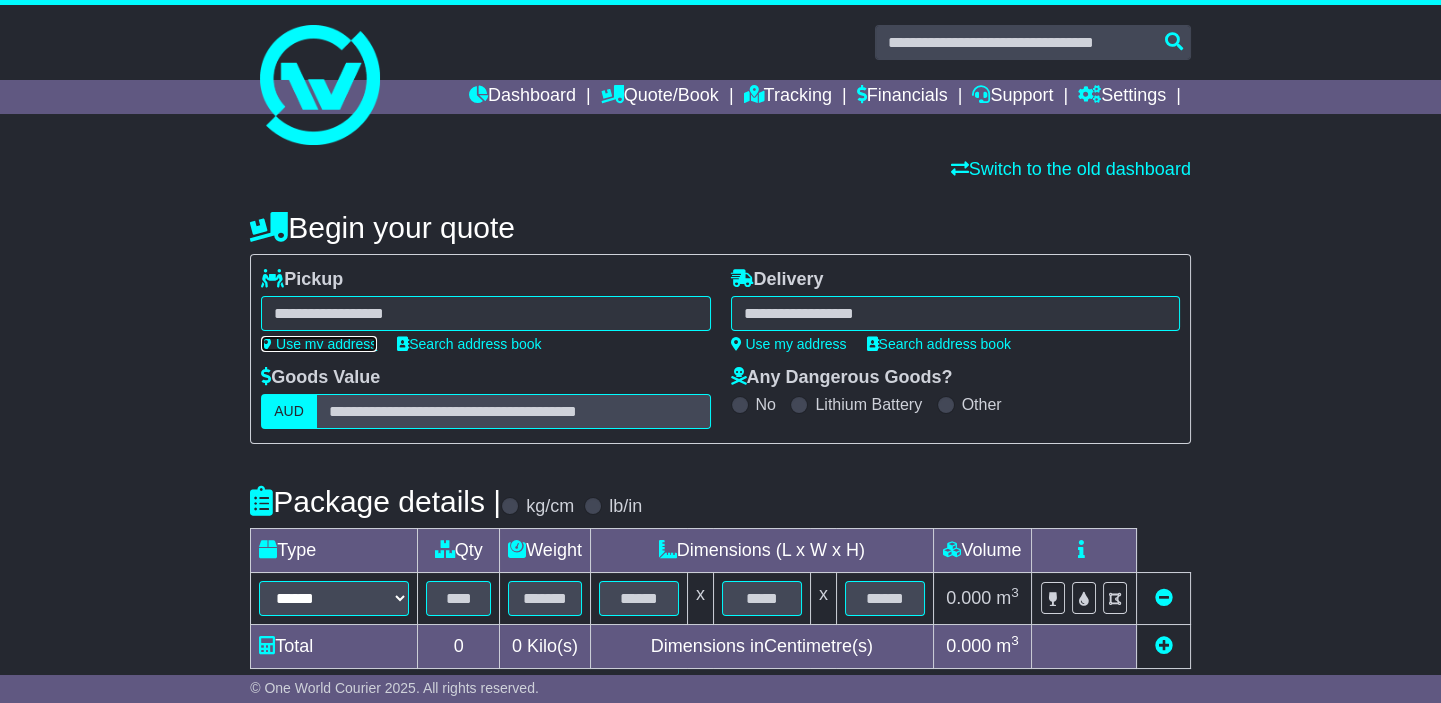 click on "Use my address" at bounding box center [319, 344] 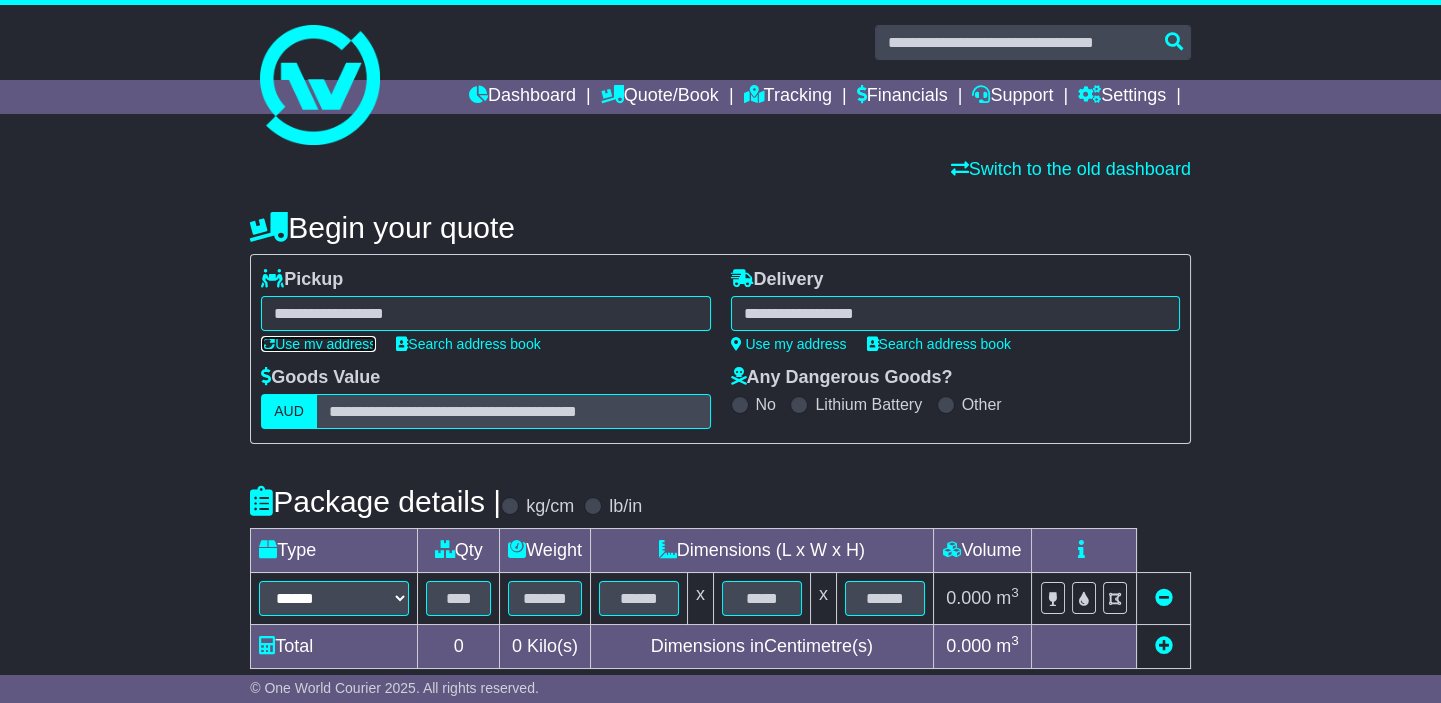 type on "**********" 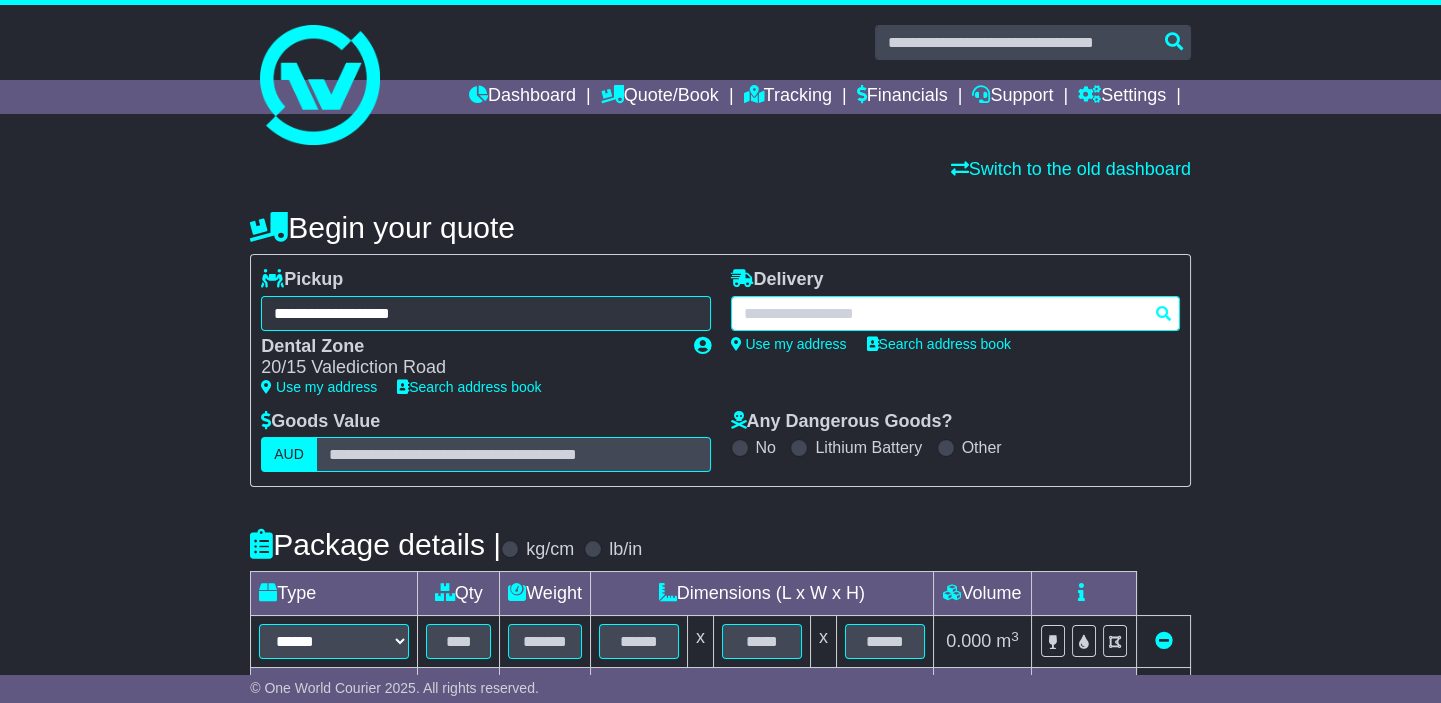 click at bounding box center (955, 313) 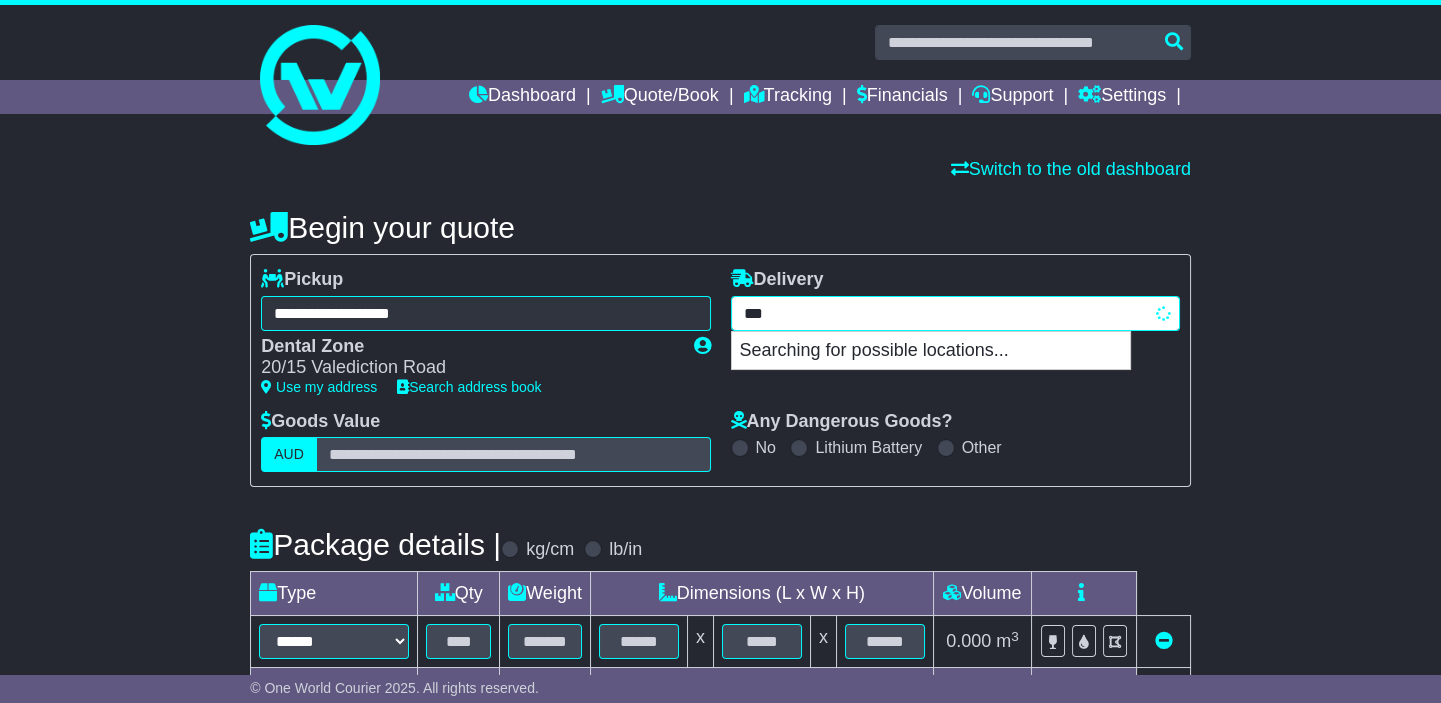 type on "****" 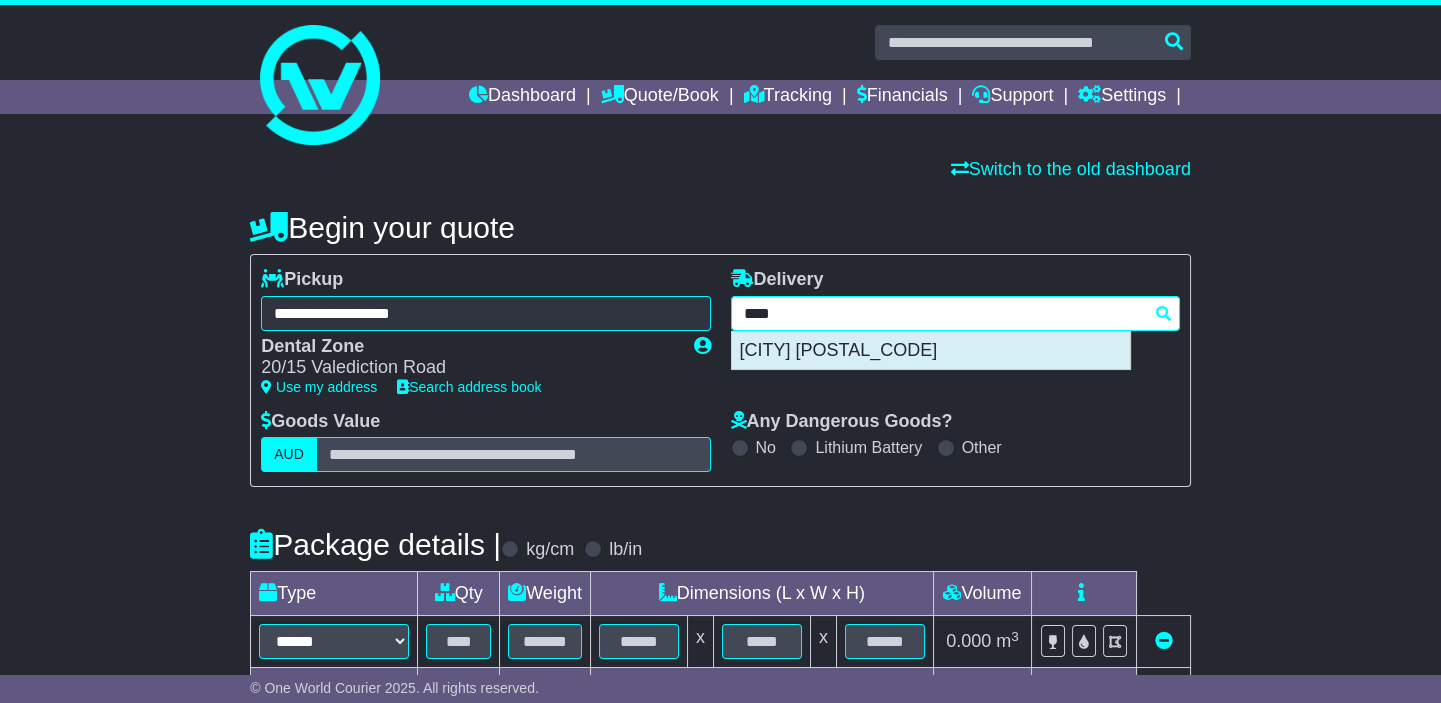 click on "[CITY] [POSTAL_CODE]" at bounding box center (931, 351) 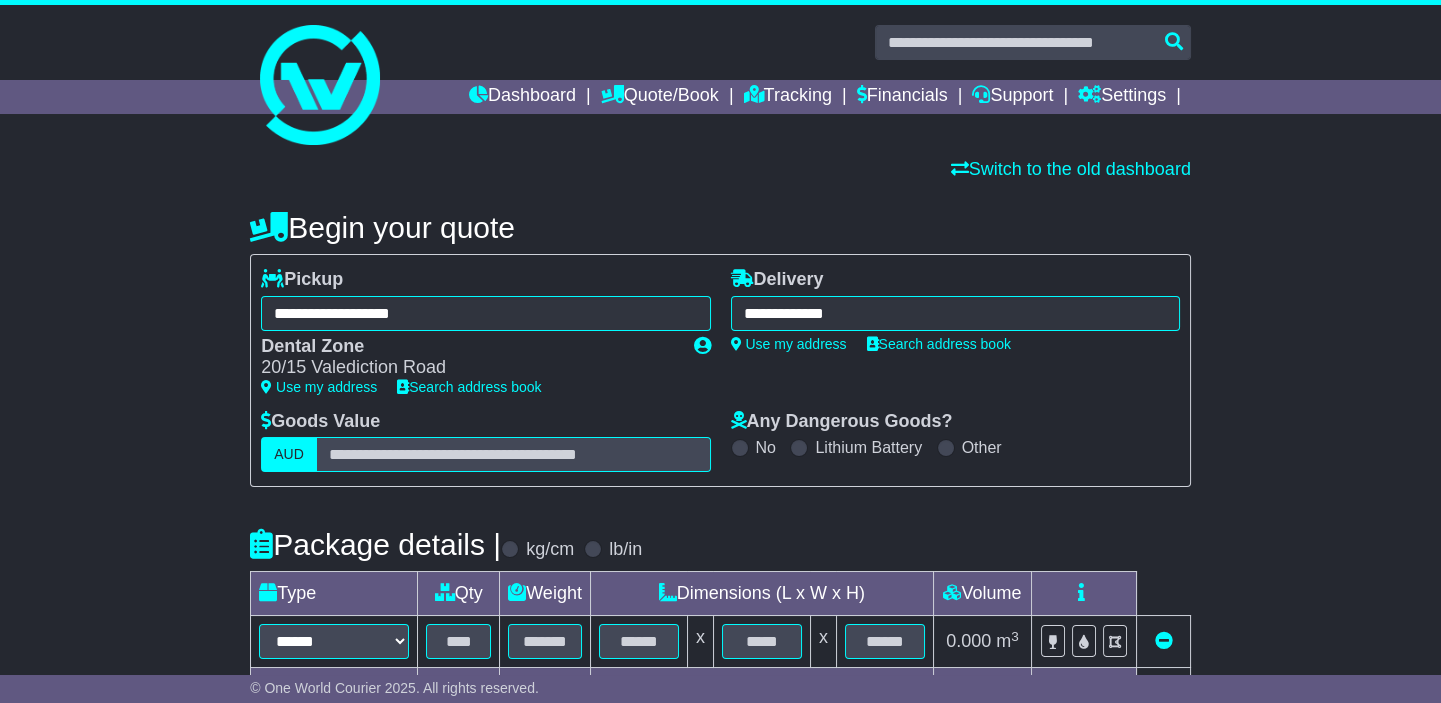 type on "**********" 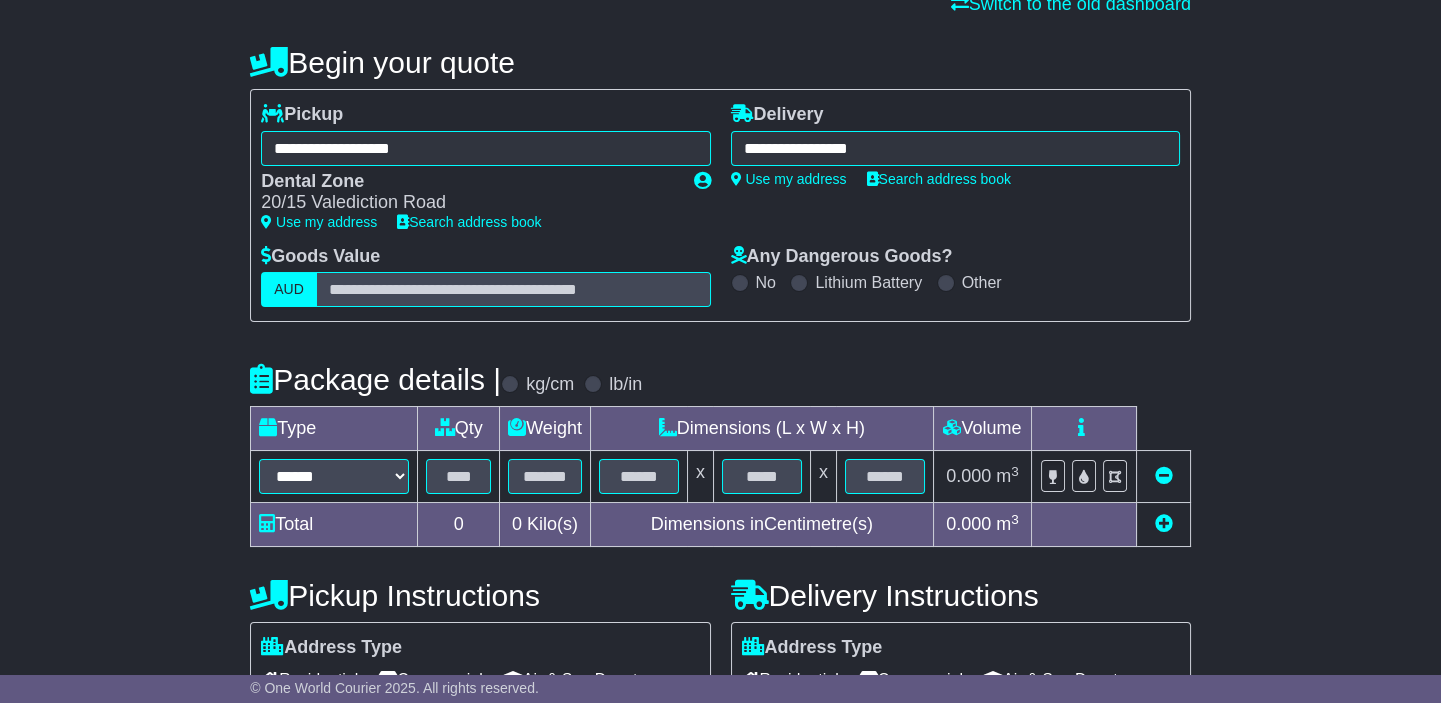 scroll, scrollTop: 181, scrollLeft: 0, axis: vertical 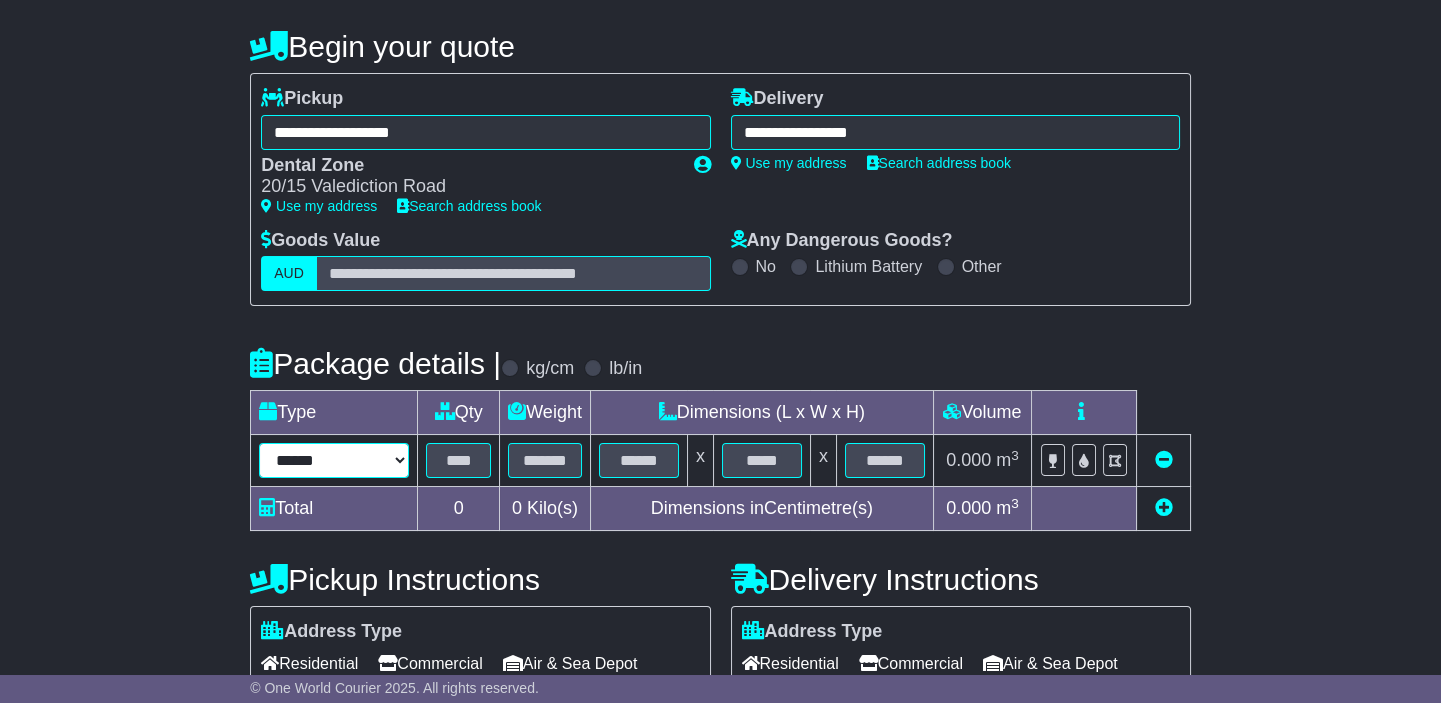 click on "****** ****** *** ******** ***** **** **** ****** *** *******" at bounding box center [334, 460] 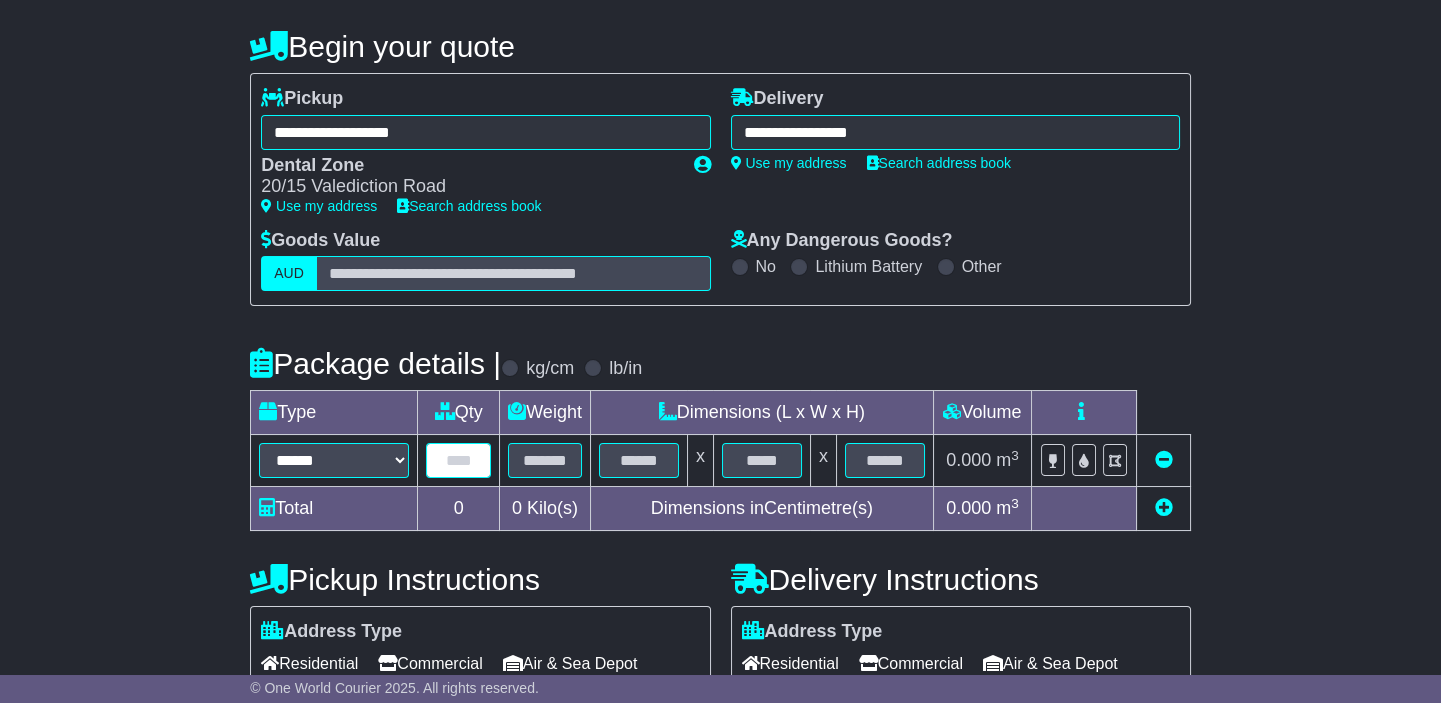 click at bounding box center [458, 460] 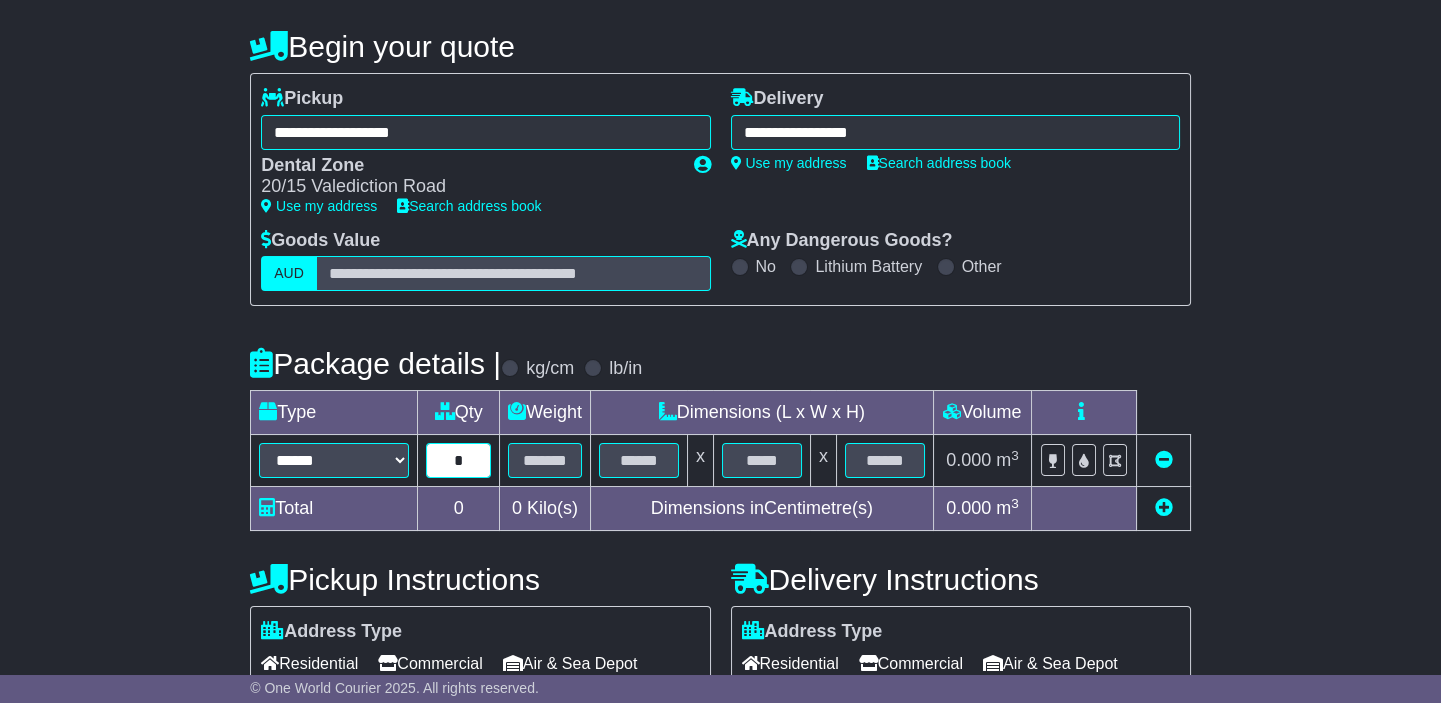 type on "*" 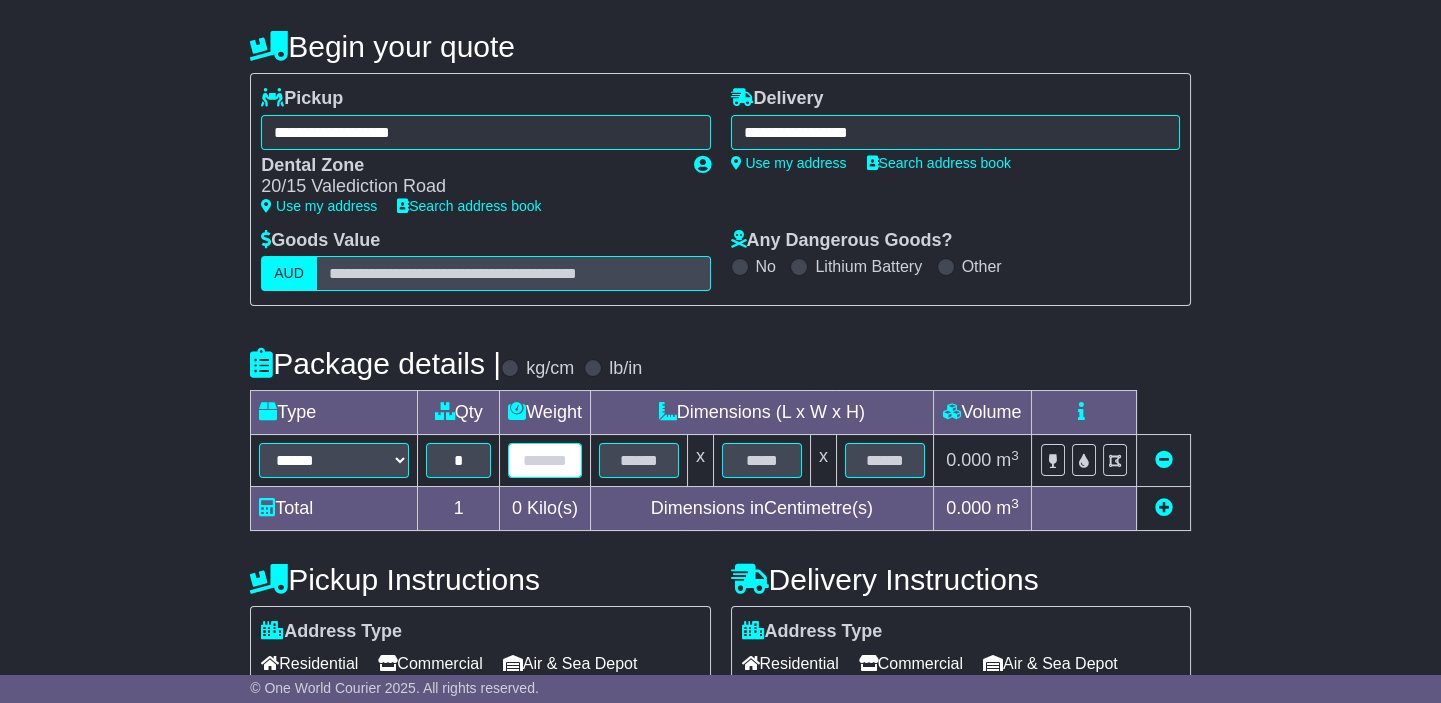 click at bounding box center (545, 460) 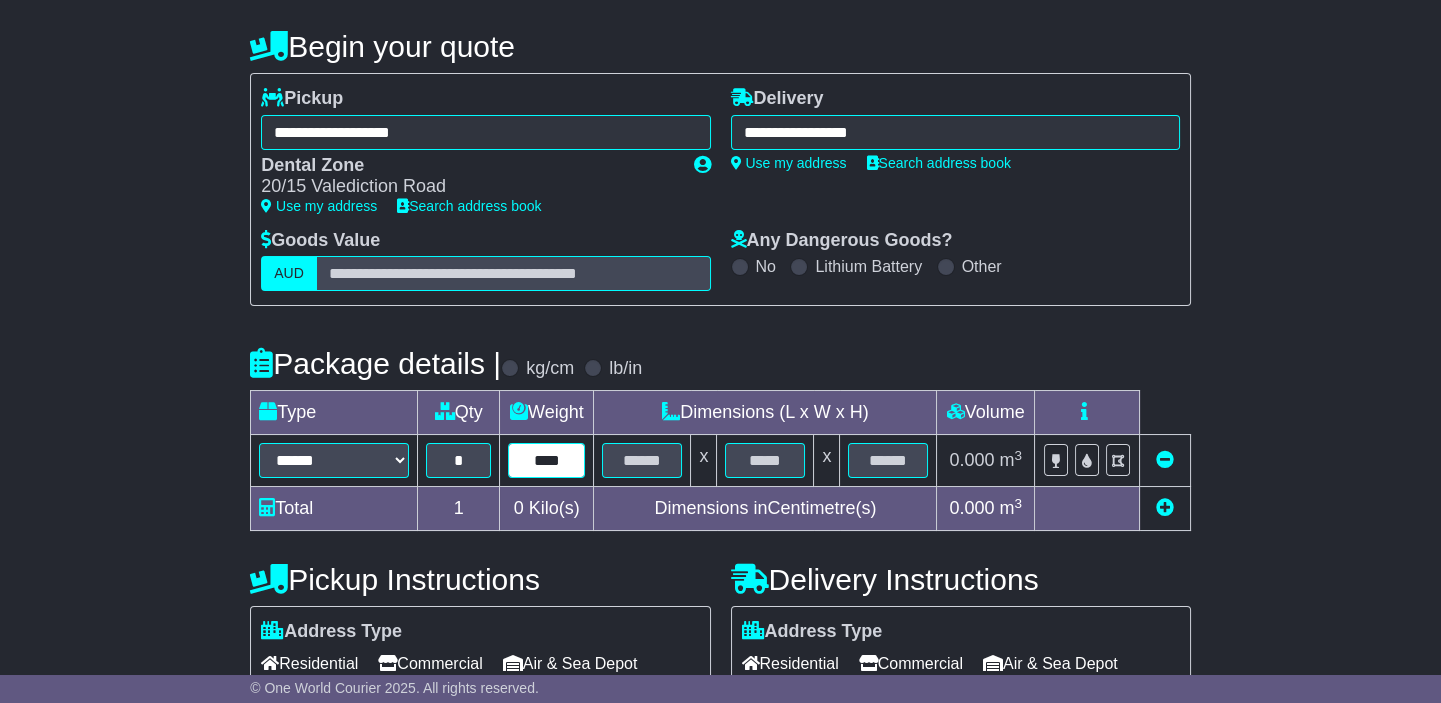 scroll, scrollTop: 0, scrollLeft: 0, axis: both 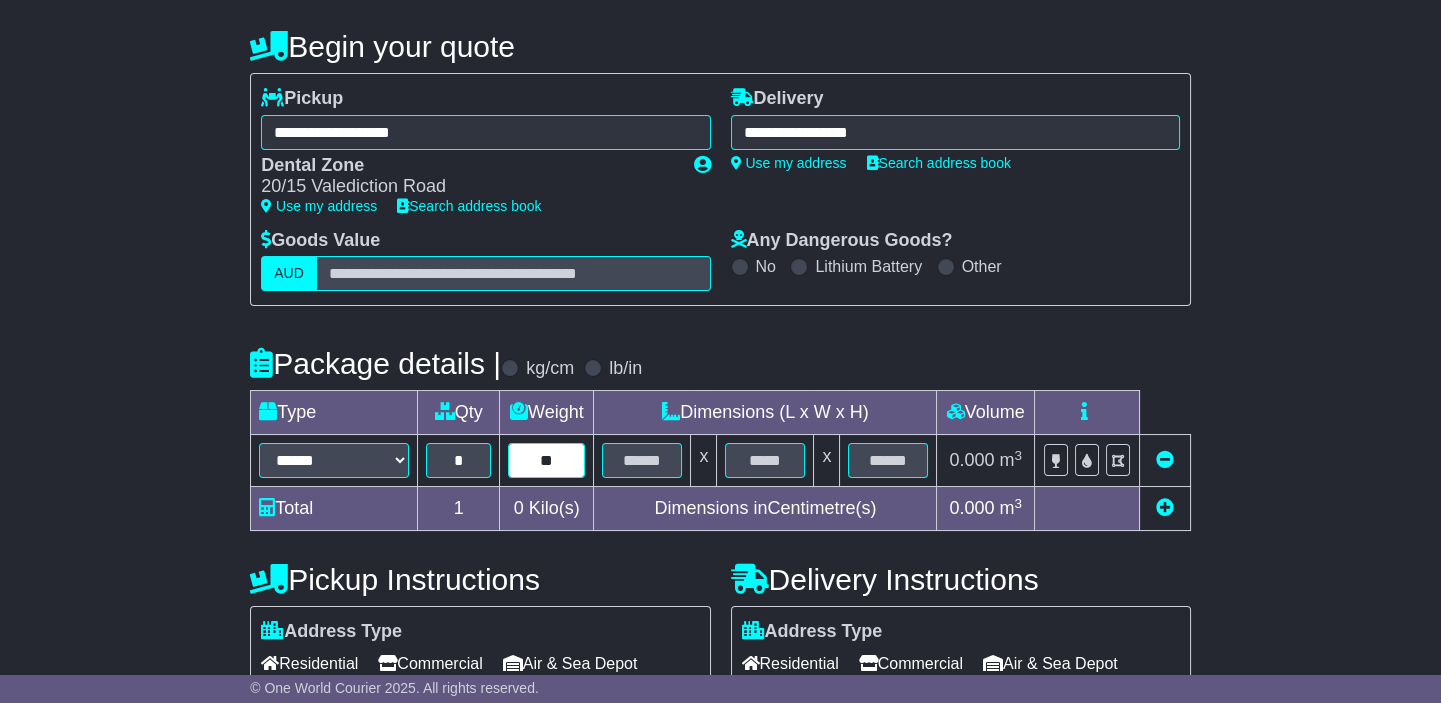 type on "*" 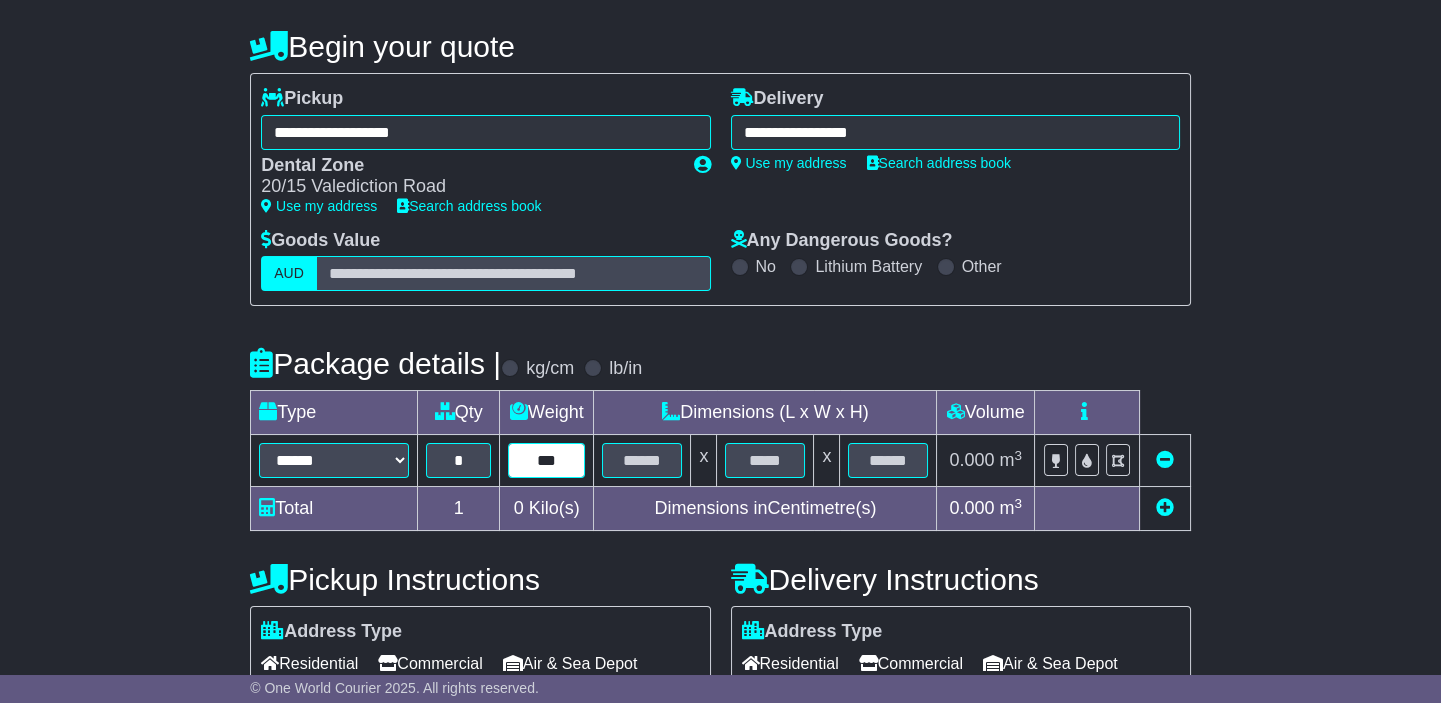 type on "***" 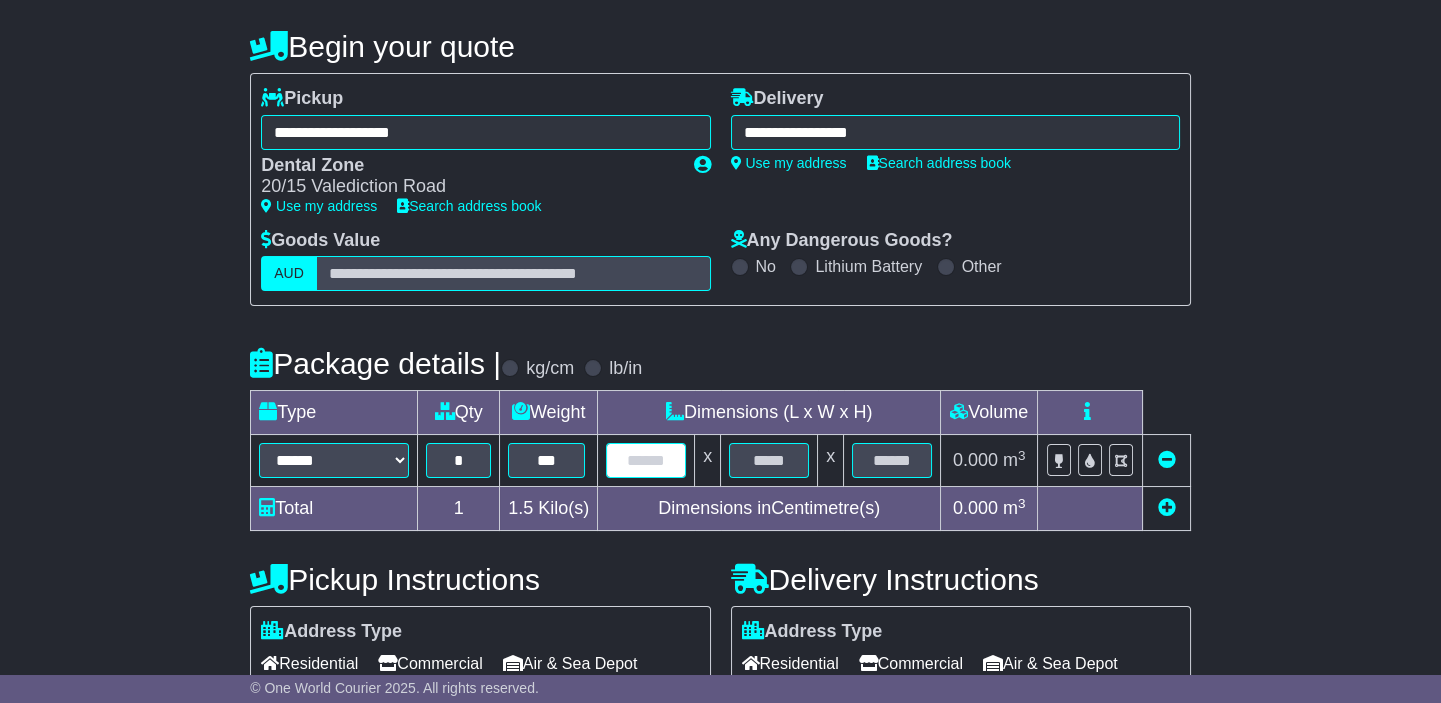 click at bounding box center (646, 460) 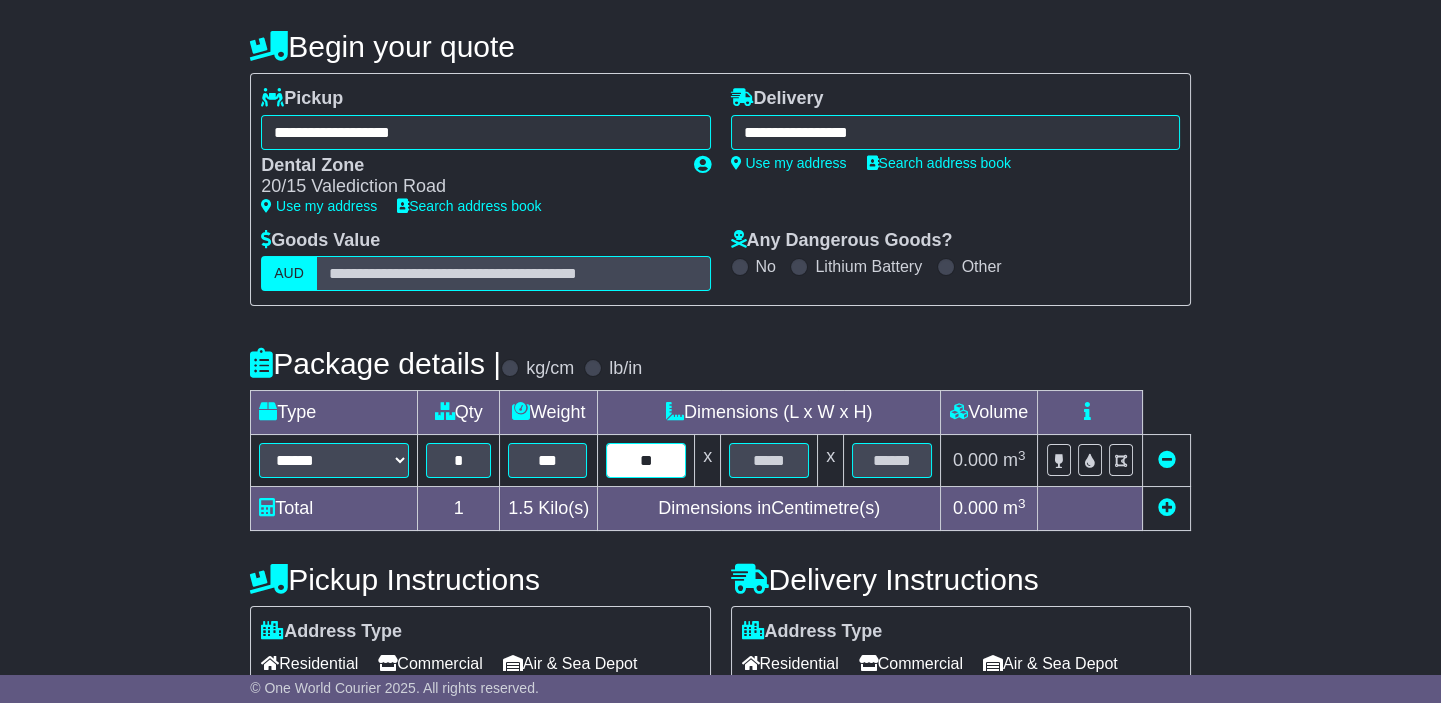 type on "**" 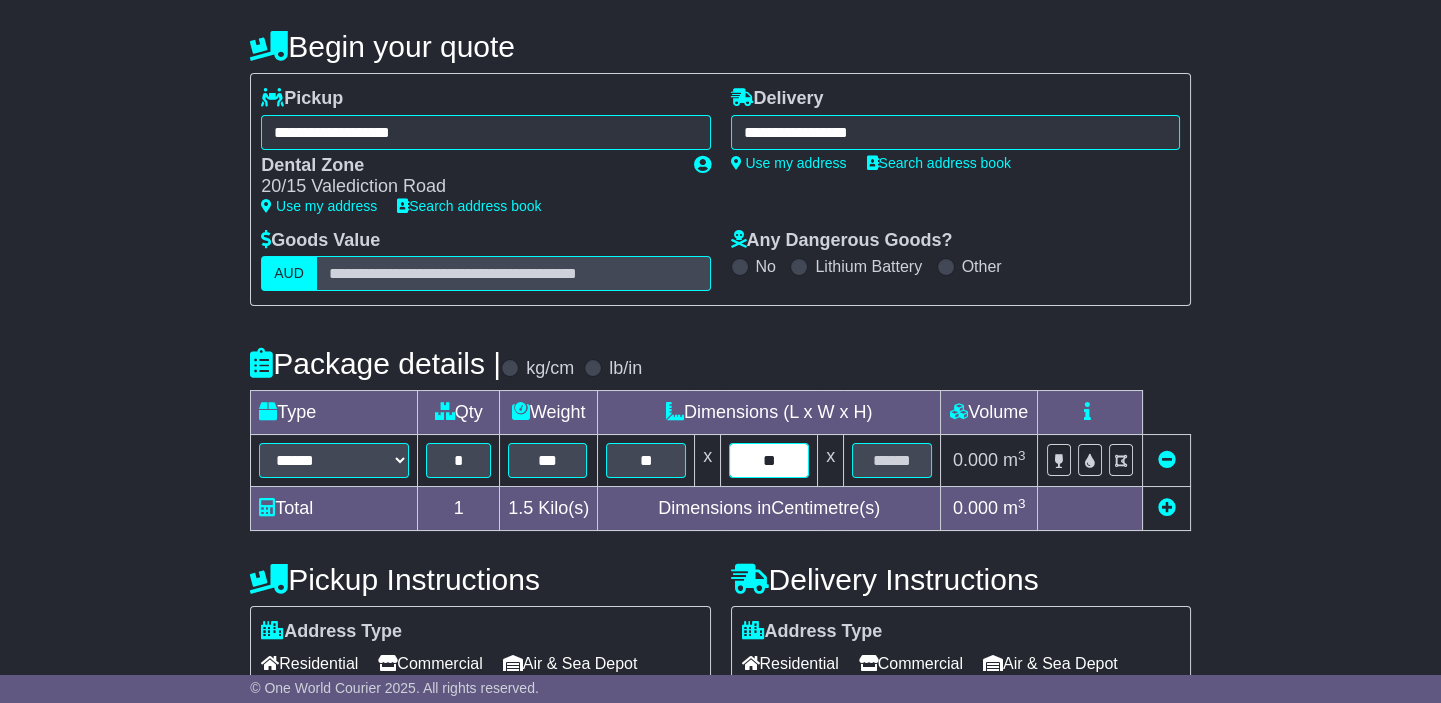 type on "**" 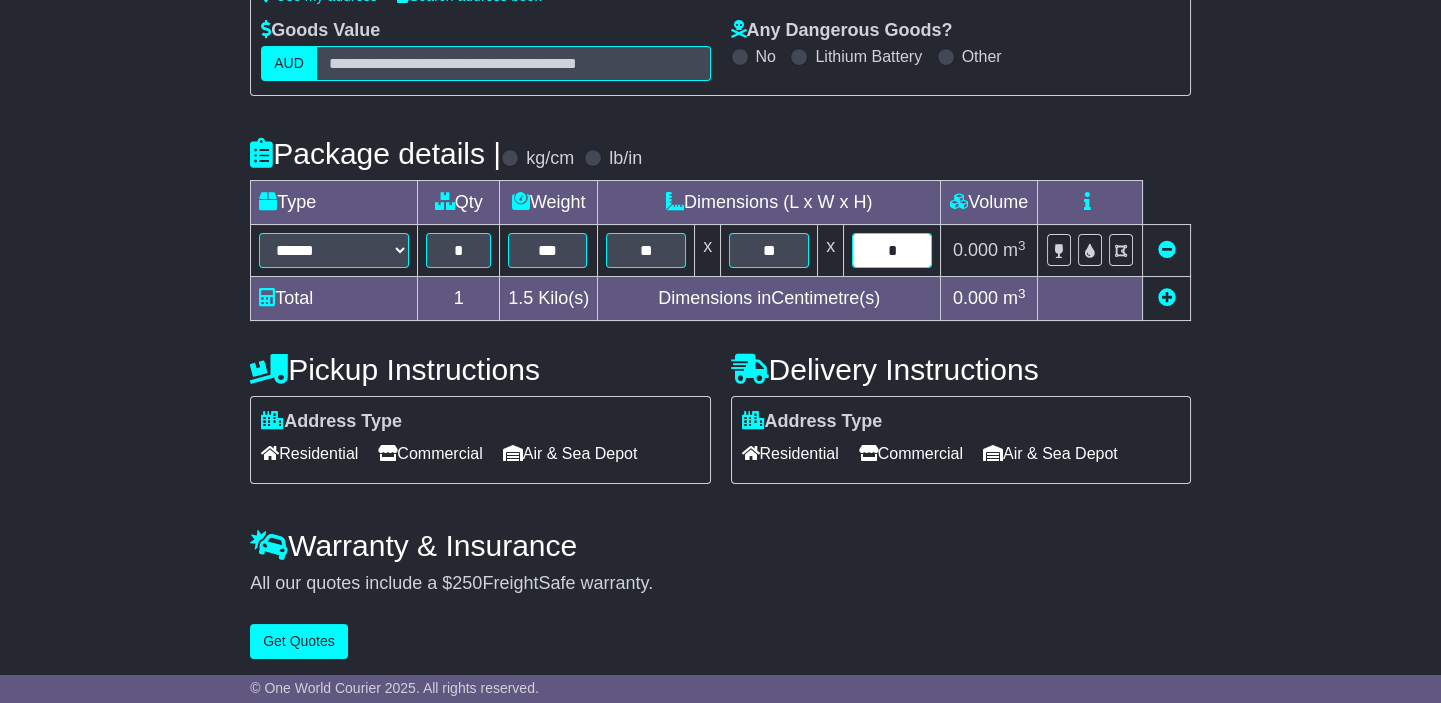 scroll, scrollTop: 396, scrollLeft: 0, axis: vertical 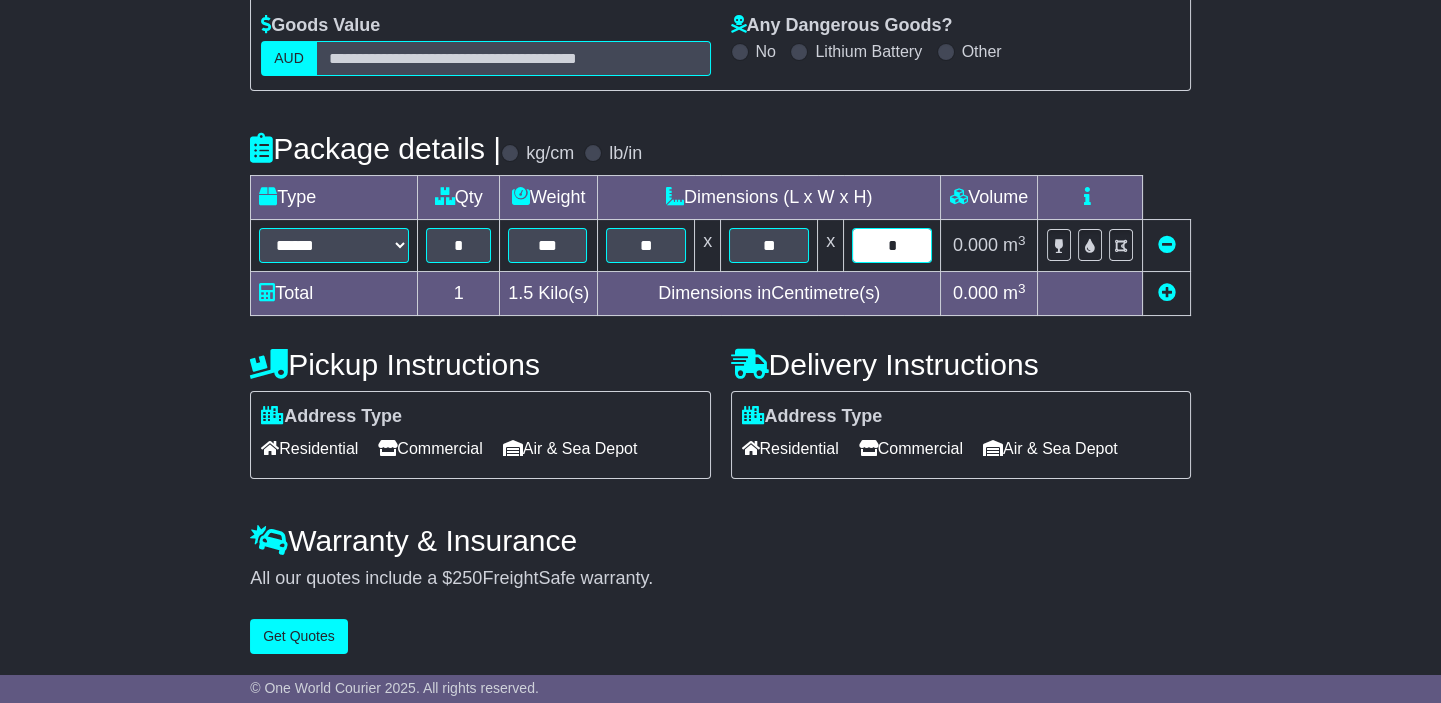 type on "*" 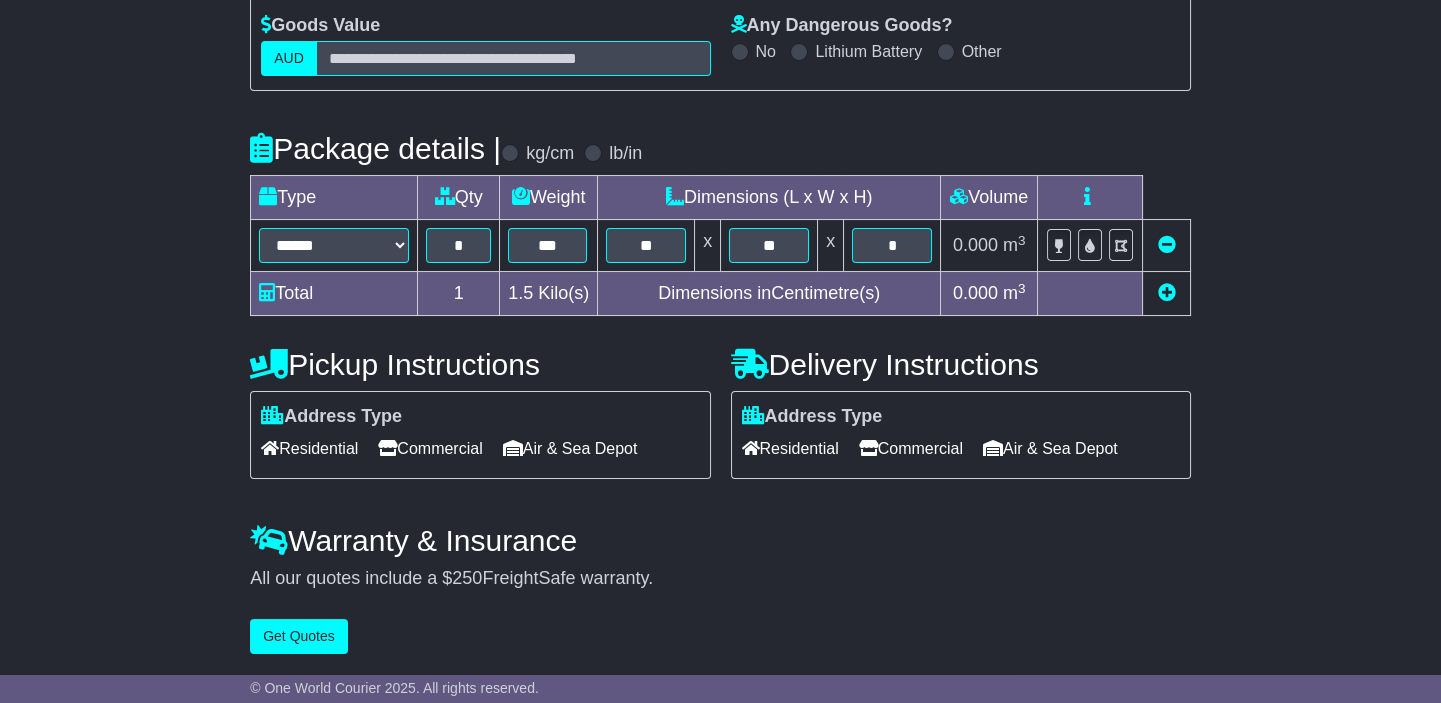 click on "Commercial" at bounding box center (911, 448) 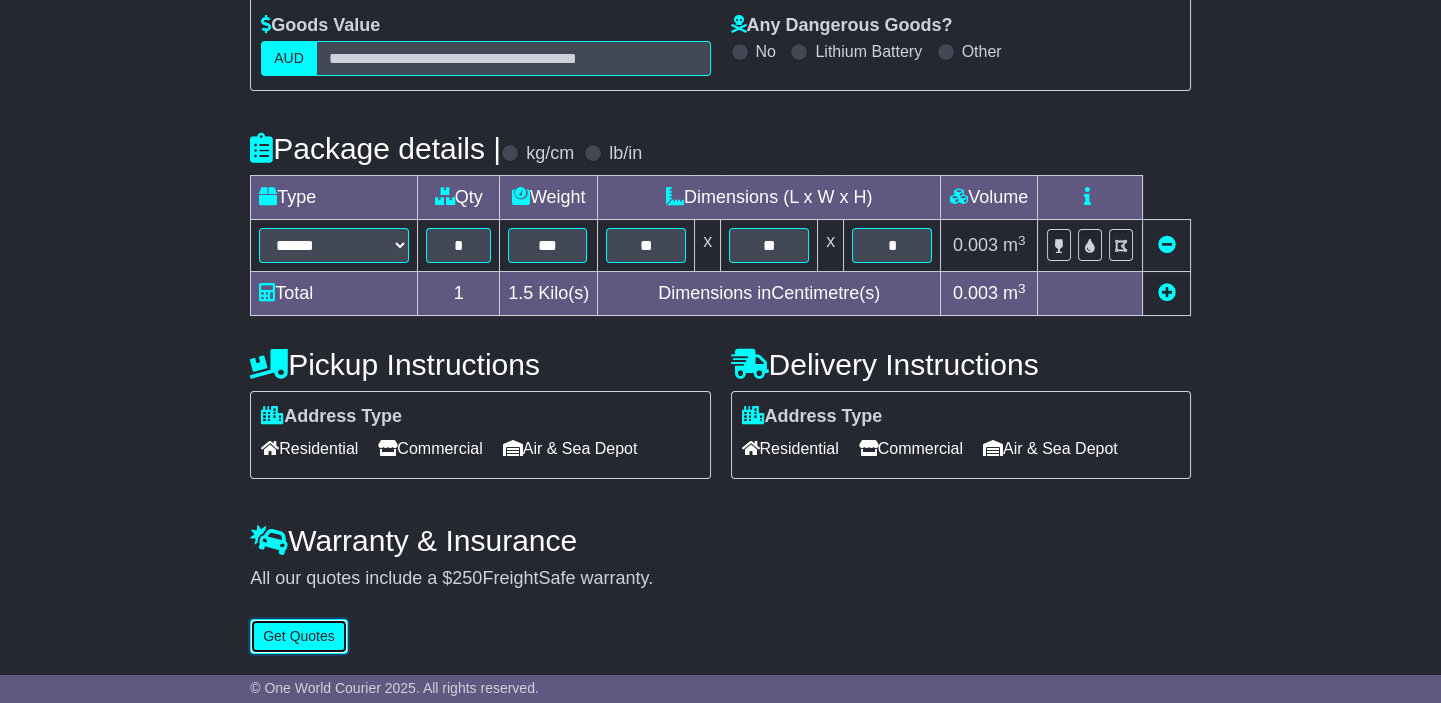 click on "Get Quotes" at bounding box center [299, 636] 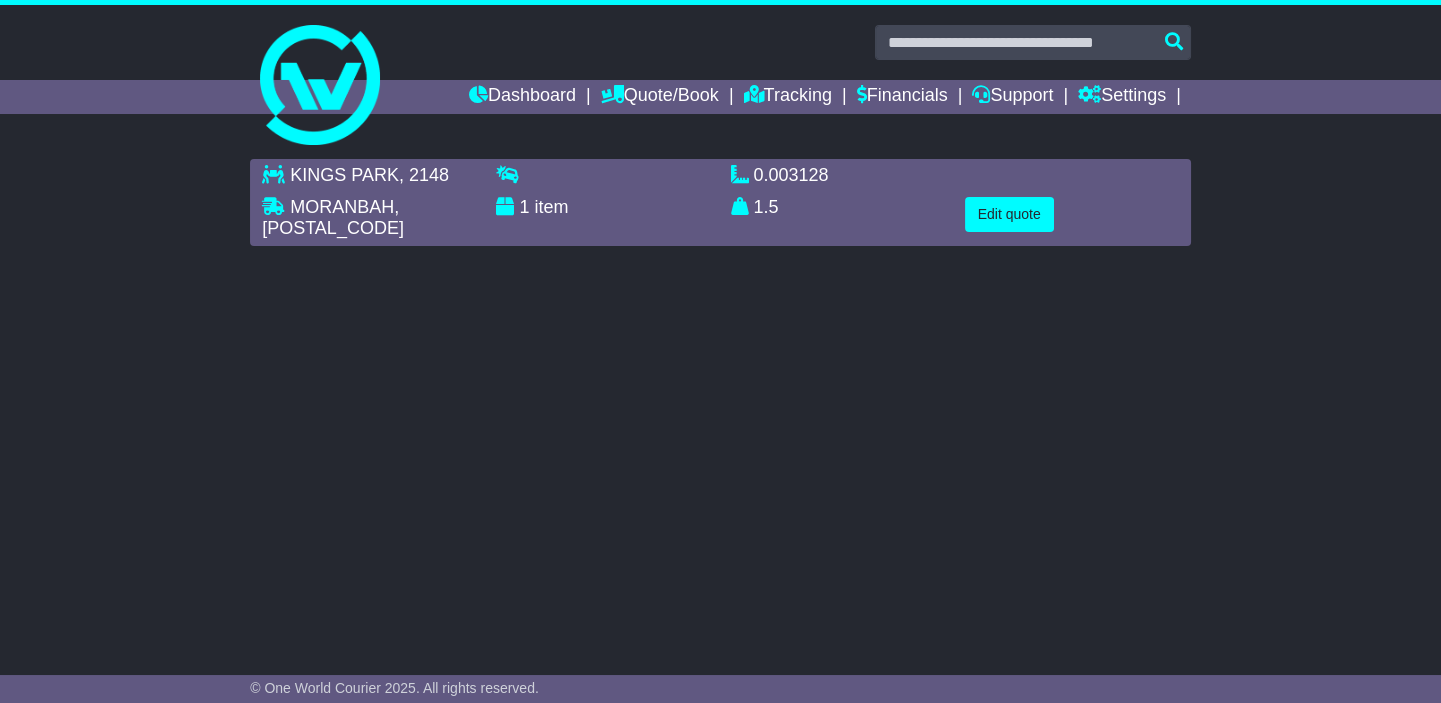 scroll, scrollTop: 0, scrollLeft: 0, axis: both 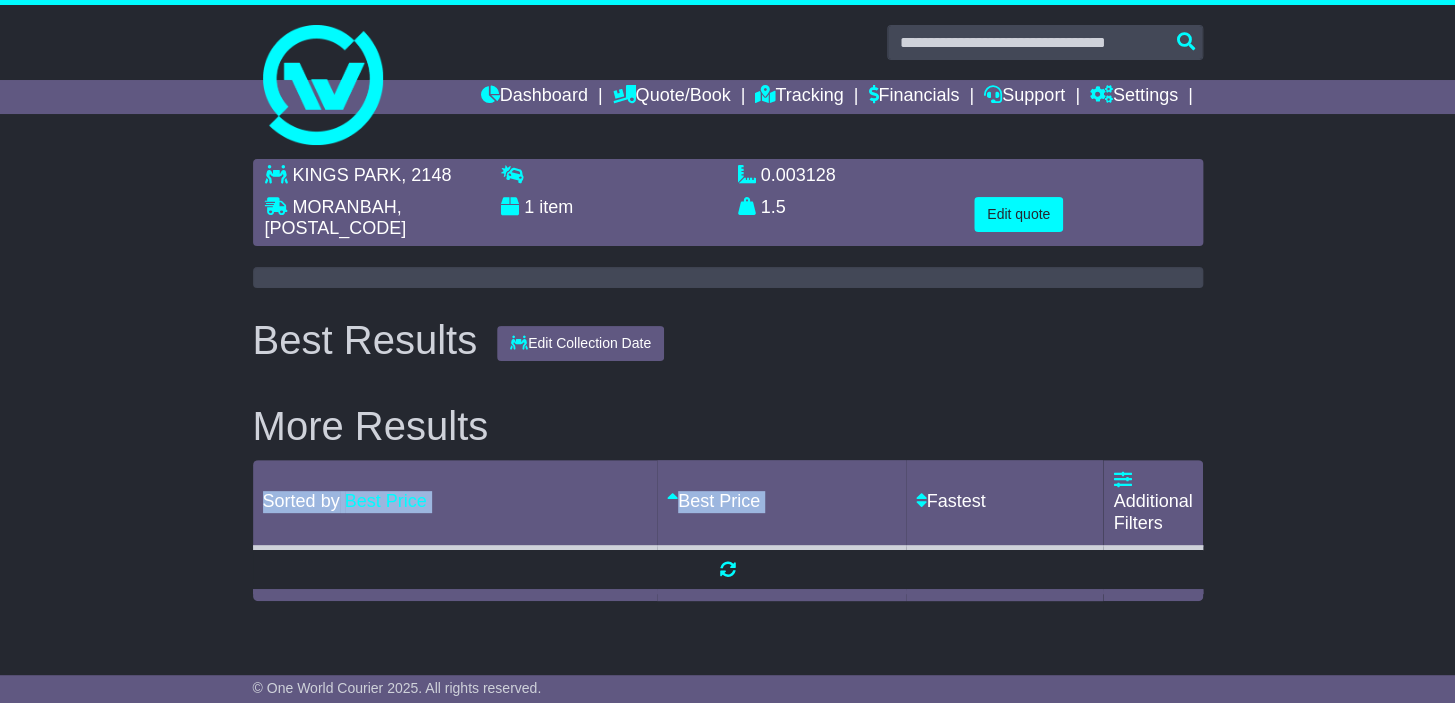 drag, startPoint x: 763, startPoint y: 487, endPoint x: 1195, endPoint y: 467, distance: 432.4627 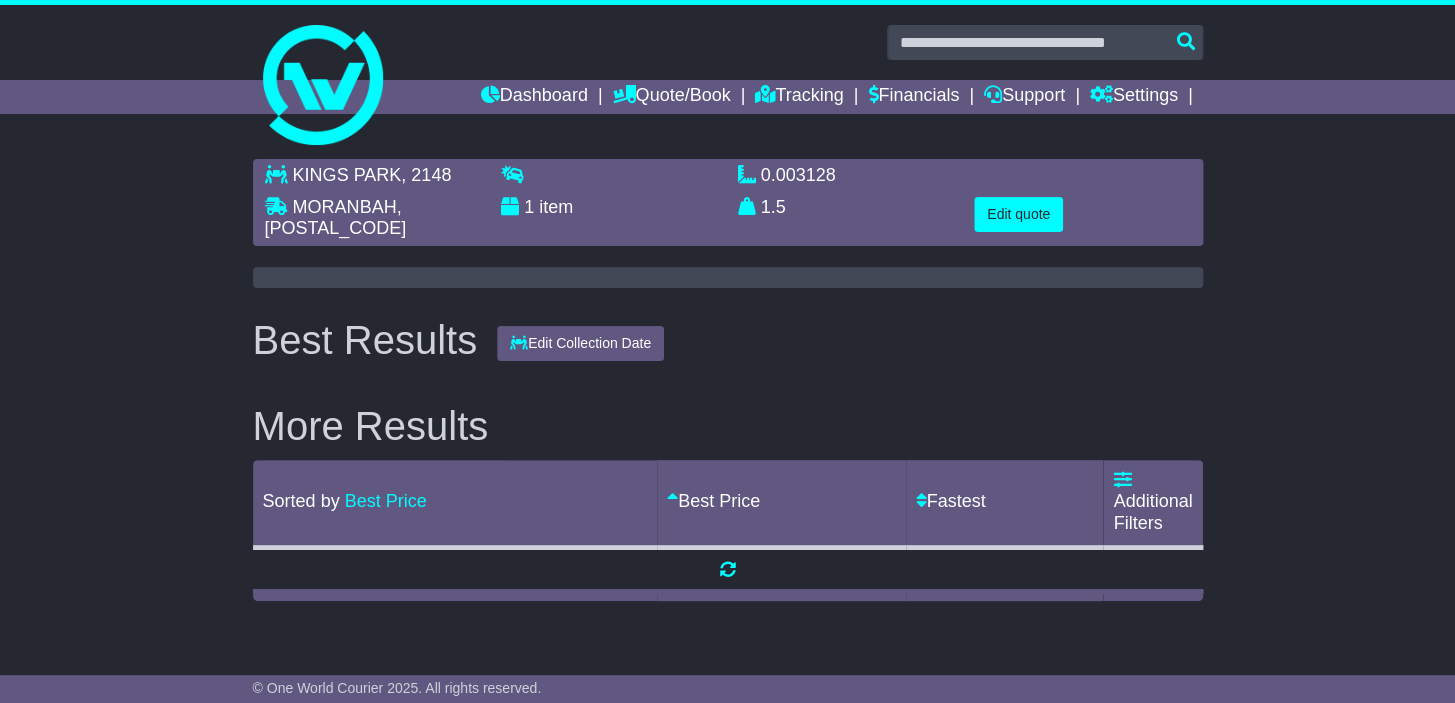 drag, startPoint x: 1183, startPoint y: 520, endPoint x: 450, endPoint y: 489, distance: 733.6552 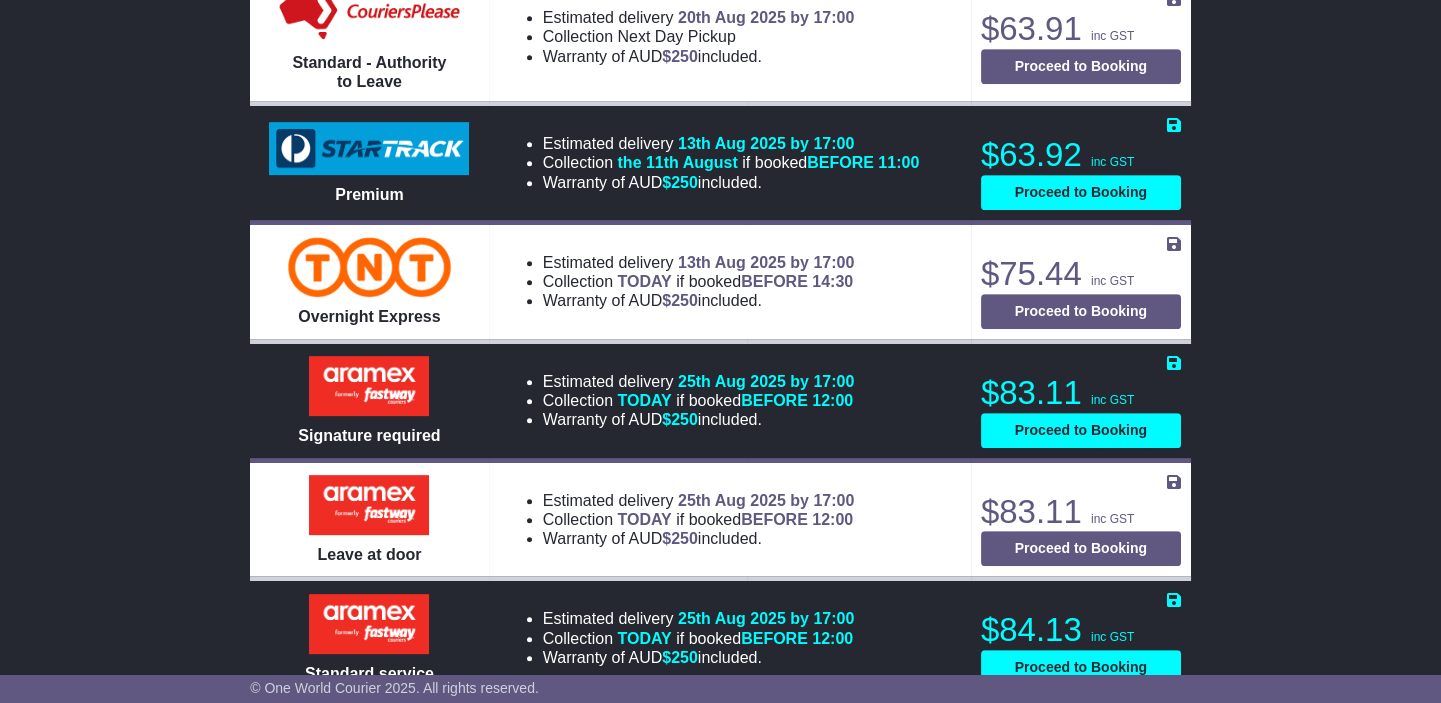 scroll, scrollTop: 1847, scrollLeft: 0, axis: vertical 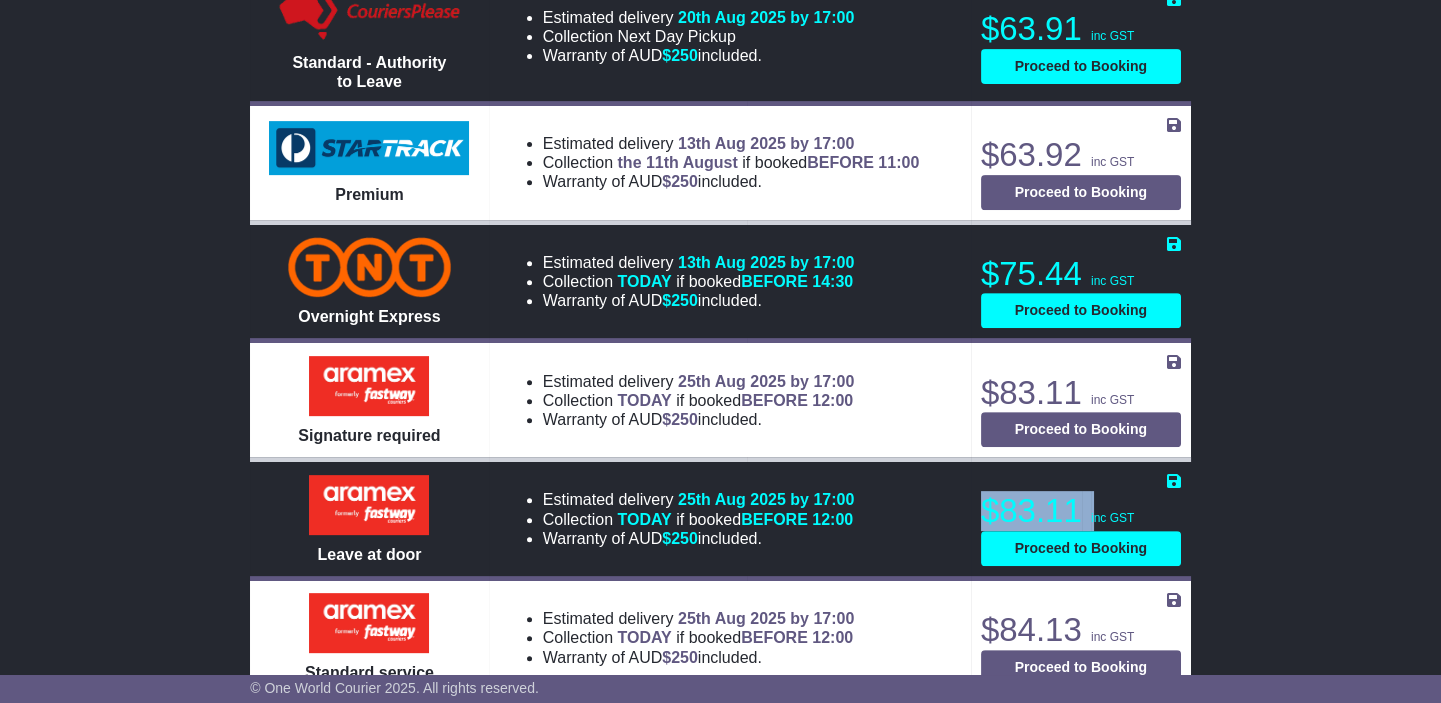 drag, startPoint x: 1067, startPoint y: 457, endPoint x: 1090, endPoint y: 479, distance: 31.827662 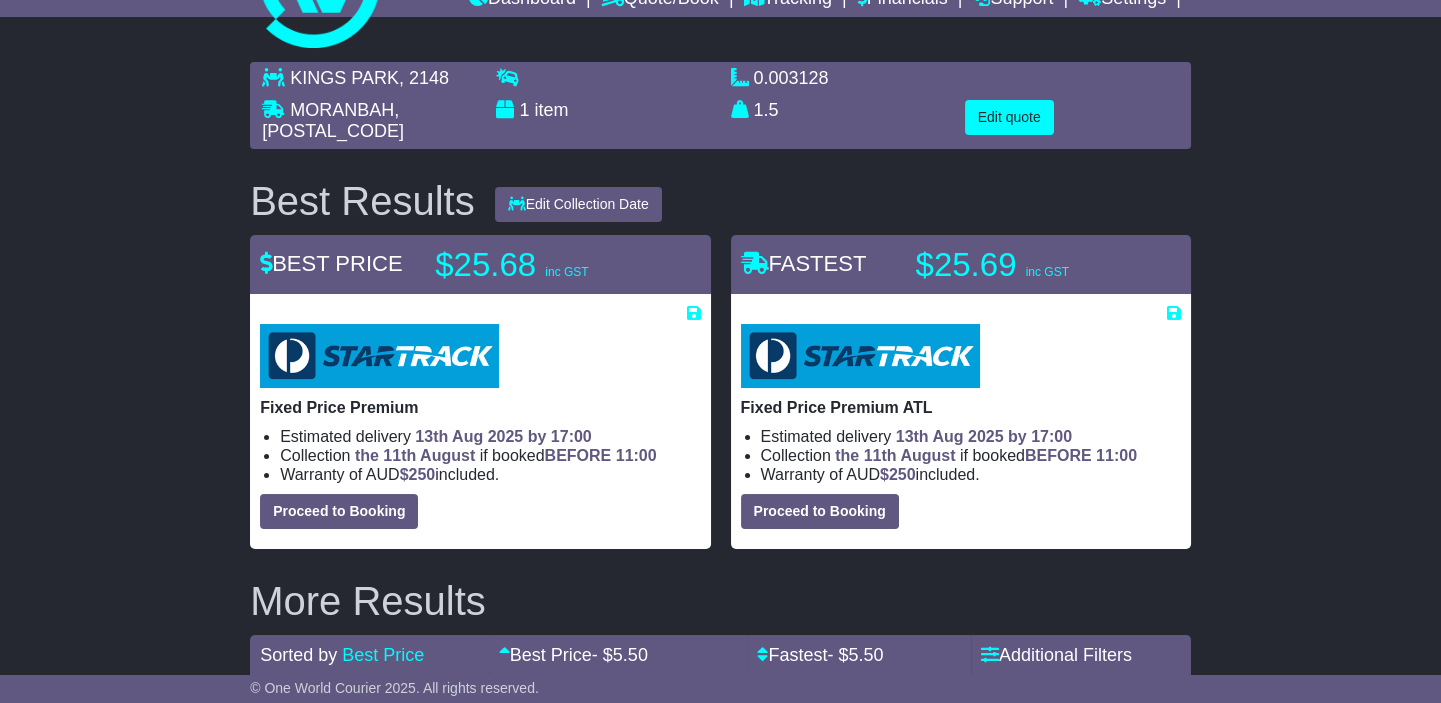 scroll, scrollTop: 0, scrollLeft: 0, axis: both 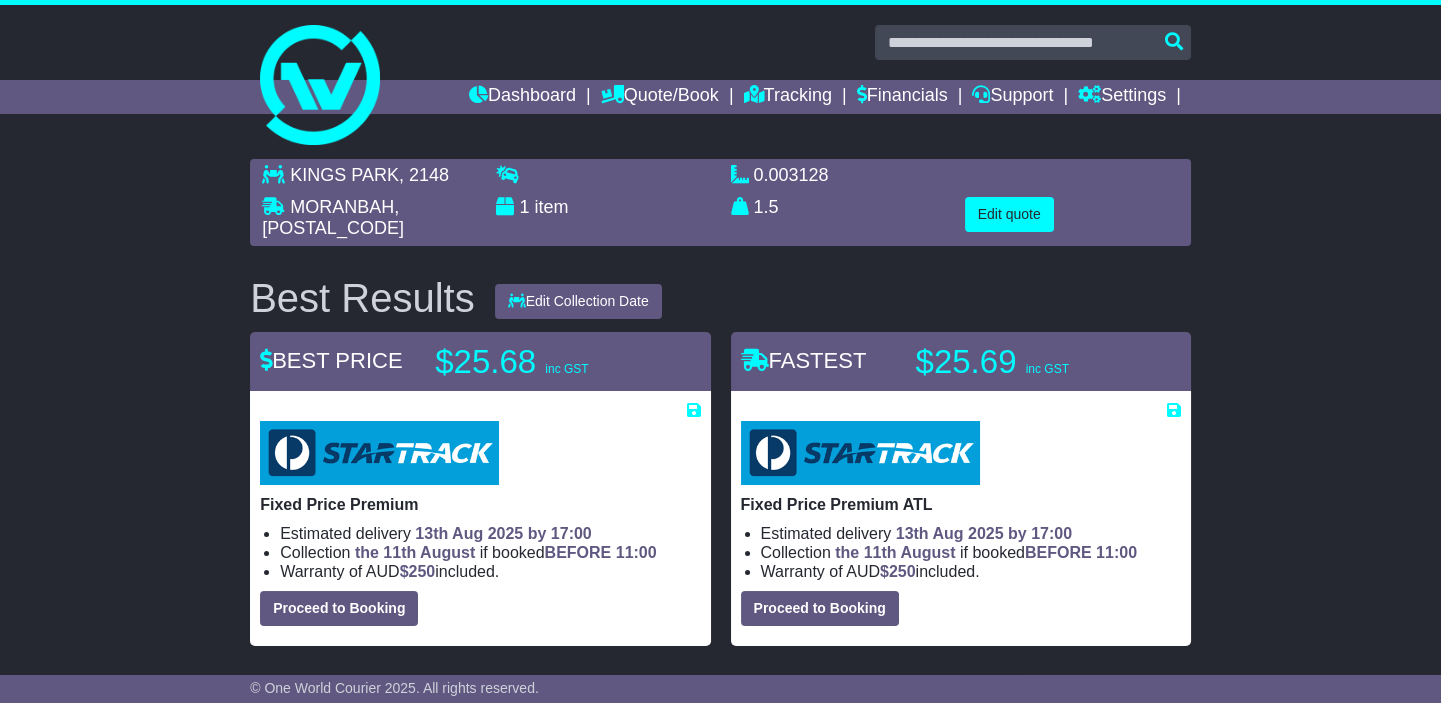copy on "$83.11
i" 